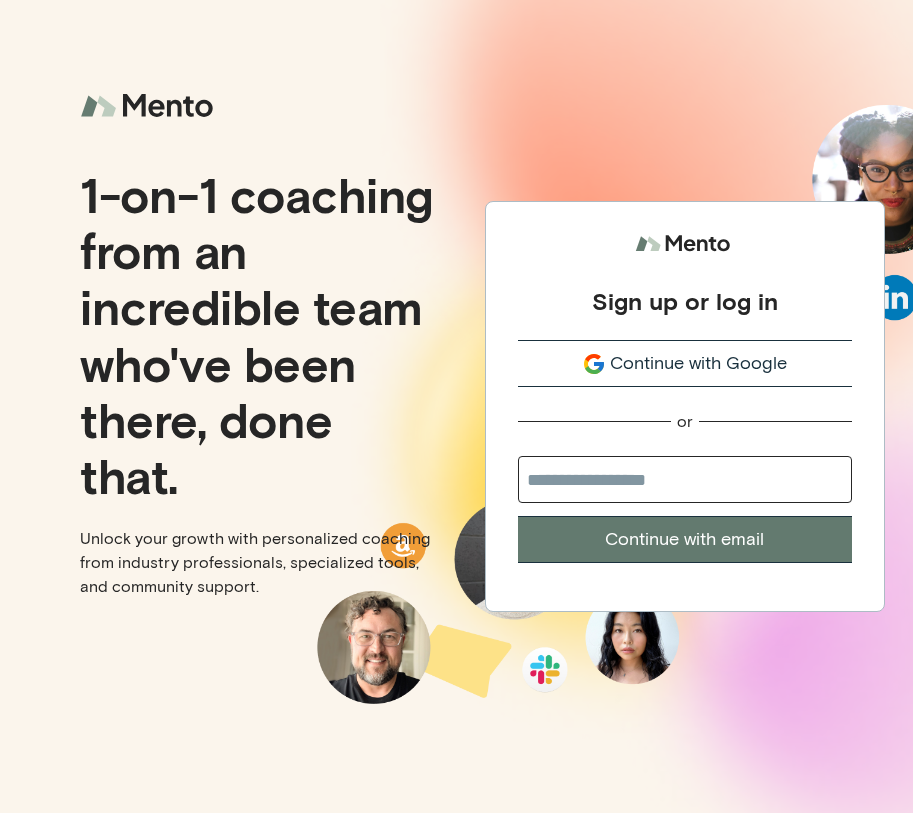 scroll, scrollTop: 0, scrollLeft: 0, axis: both 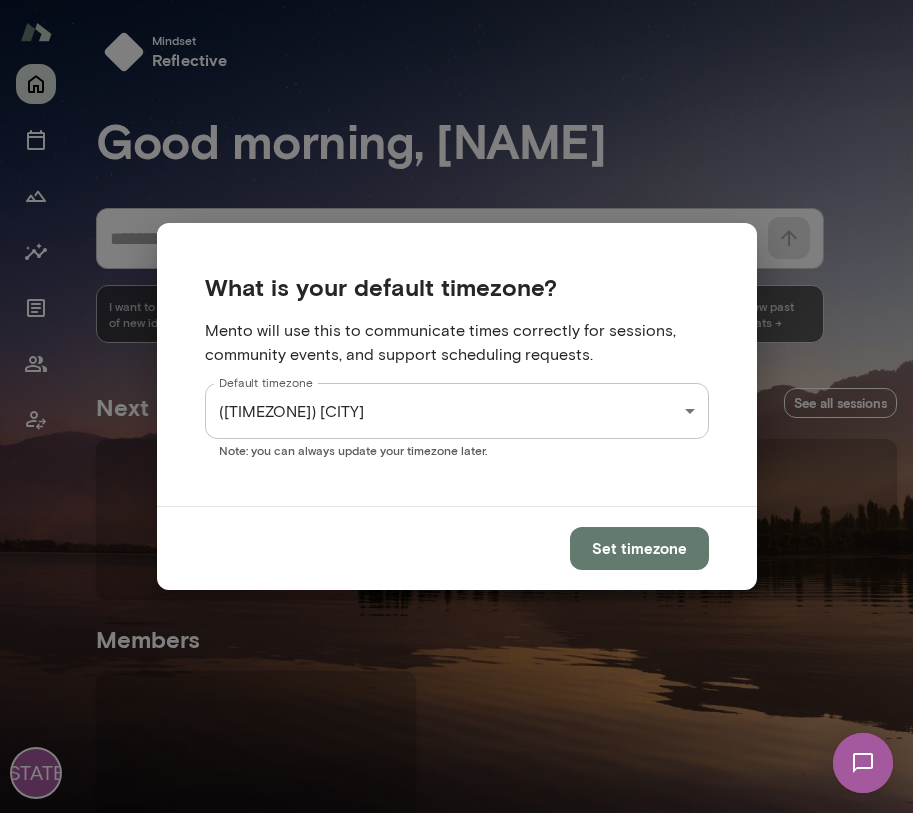 click on "Set timezone" at bounding box center (639, 548) 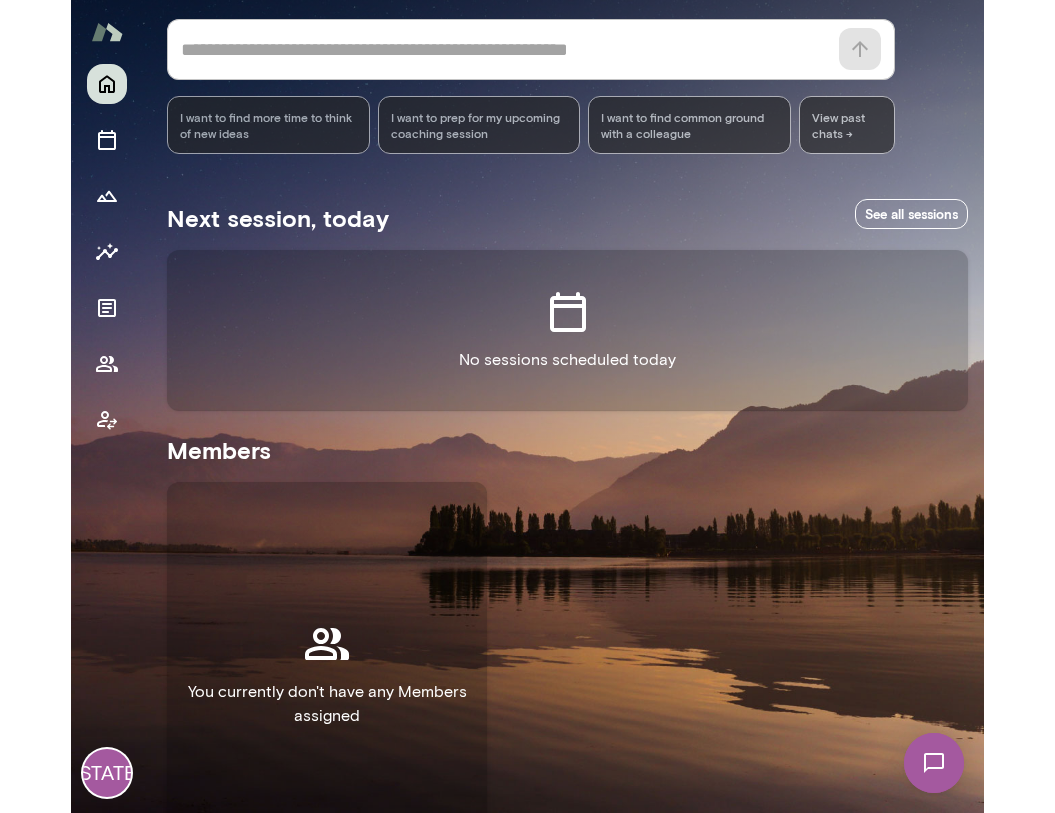 scroll, scrollTop: 0, scrollLeft: 0, axis: both 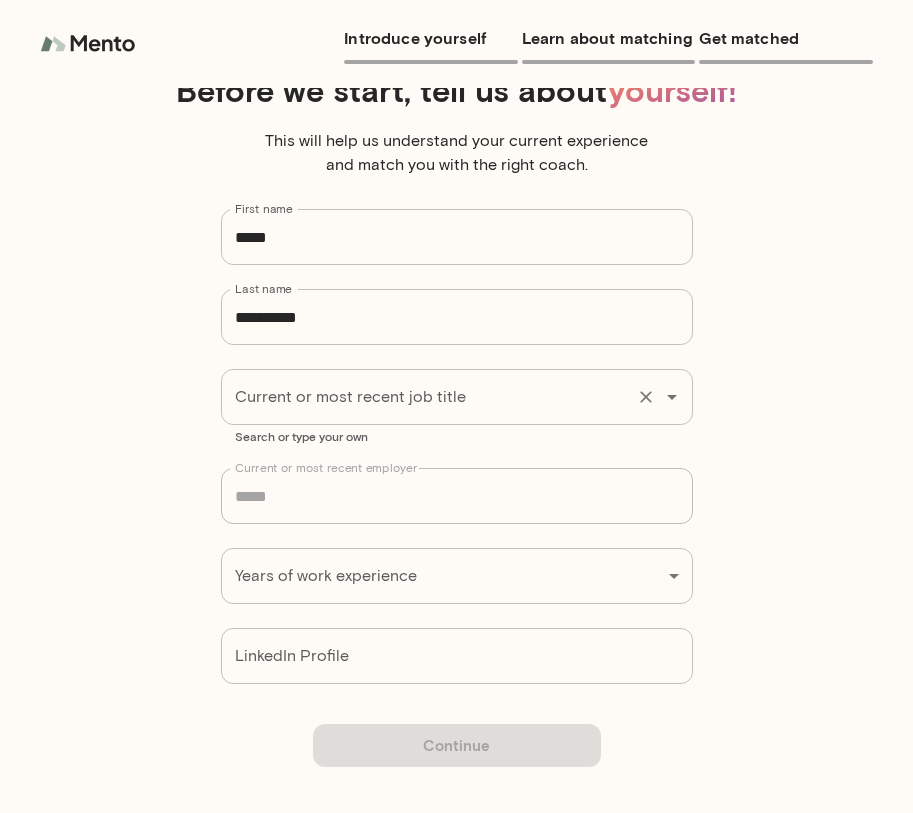 click on "Current or most recent job title" at bounding box center [429, 397] 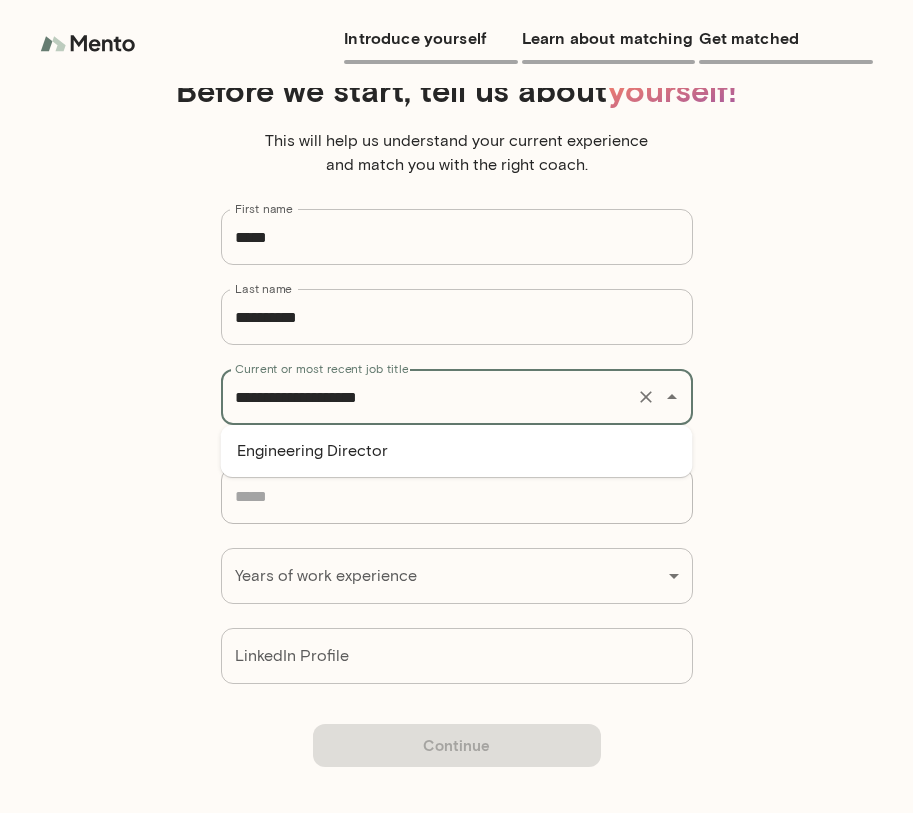 type on "**********" 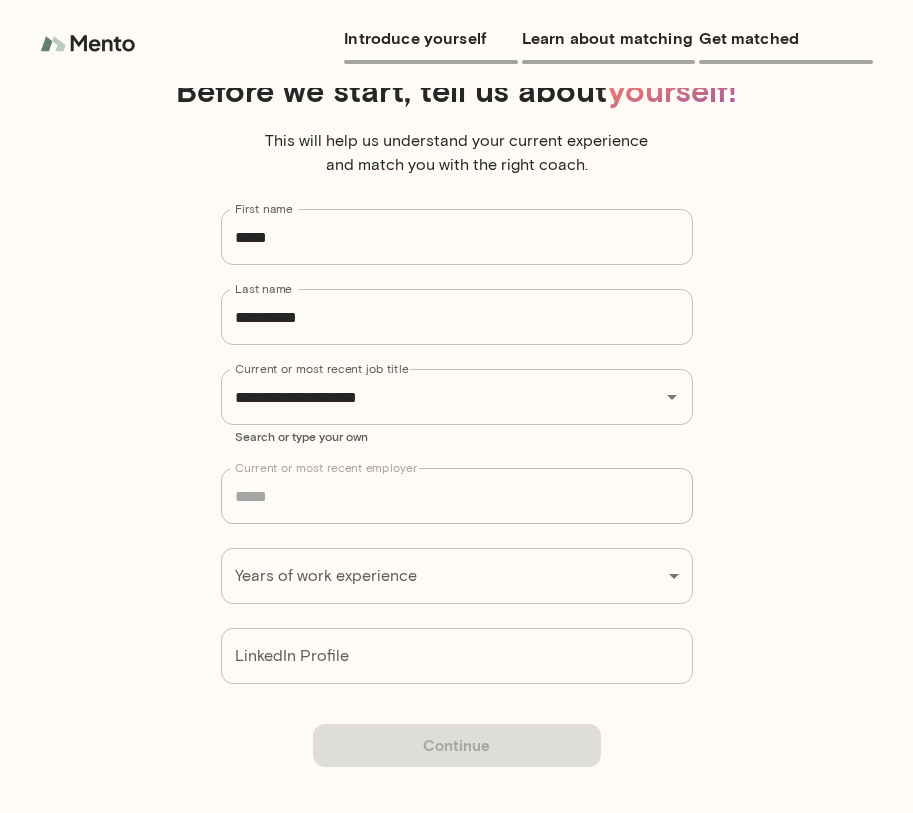 click on "First name [FIRST] First name Last name [LAST] Last name Current or most recent job title [JOB_TITLE] Current or most recent job title Search or type your own Current or most recent employer [EMPLOYER] Current or most recent employer Years of work experience ​ Years of work experience LinkedIn Profile LinkedIn Profile" at bounding box center (457, 446) 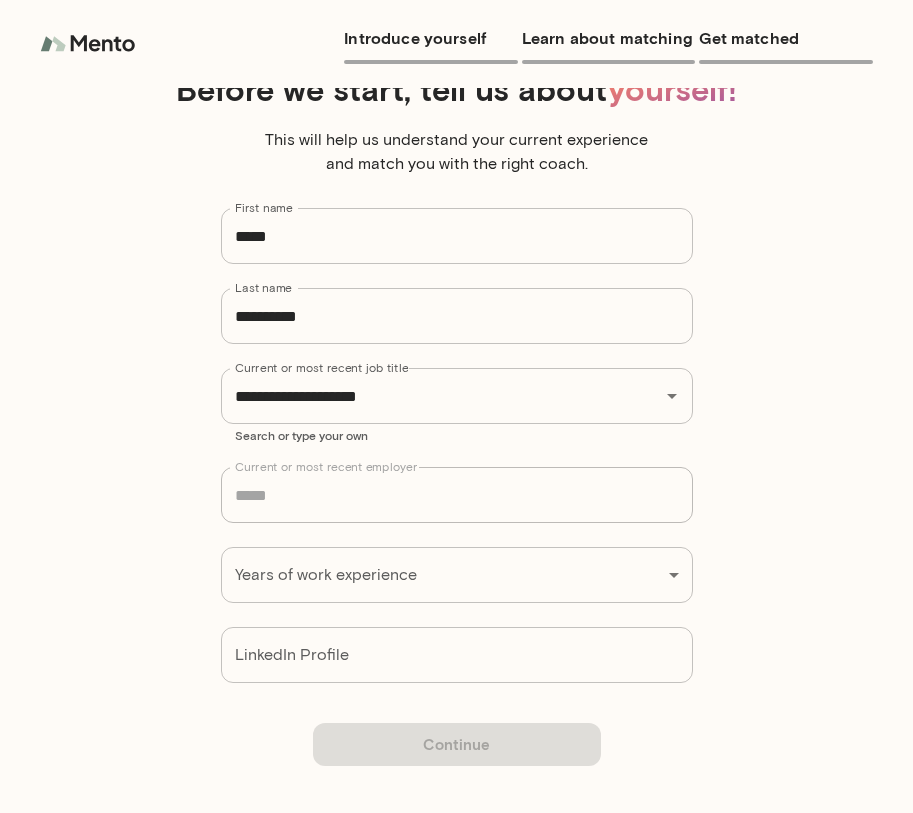 click on "Introduce yourself Learn about matching Get matched Before we start, tell us about yourself! This will help us understand your current experience and match you with the right coach. First name [FIRST] First name Last name [LAST] Last name Current or most recent job title [JOB_TITLE] Current or most recent job title Search or type your own Current or most recent employer [EMPLOYER] Current or most recent employer Years of work experience ​ Years of work experience LinkedIn Profile LinkedIn Profile Continue" at bounding box center (456, 406) 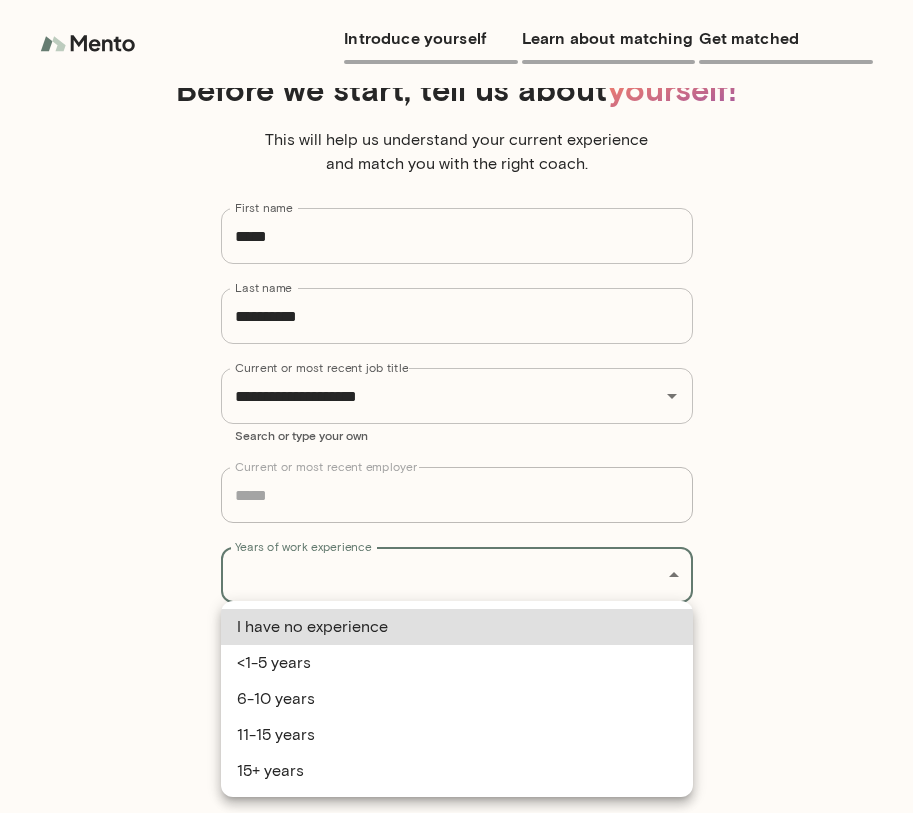 click at bounding box center (456, 406) 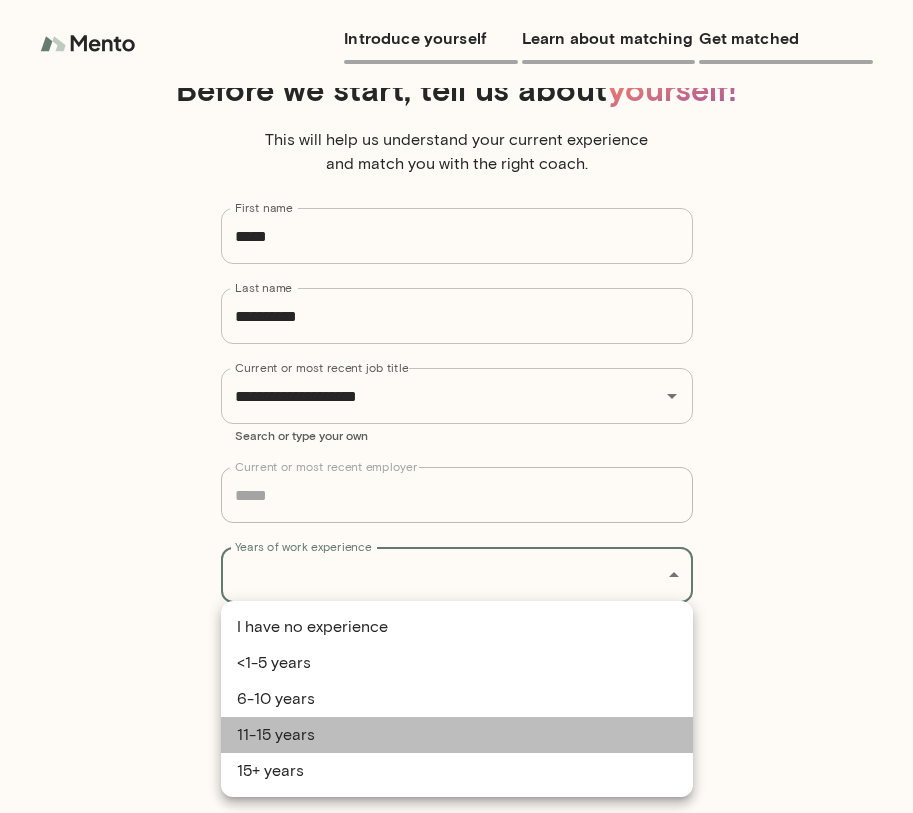 click on "11-15 years" at bounding box center [457, 735] 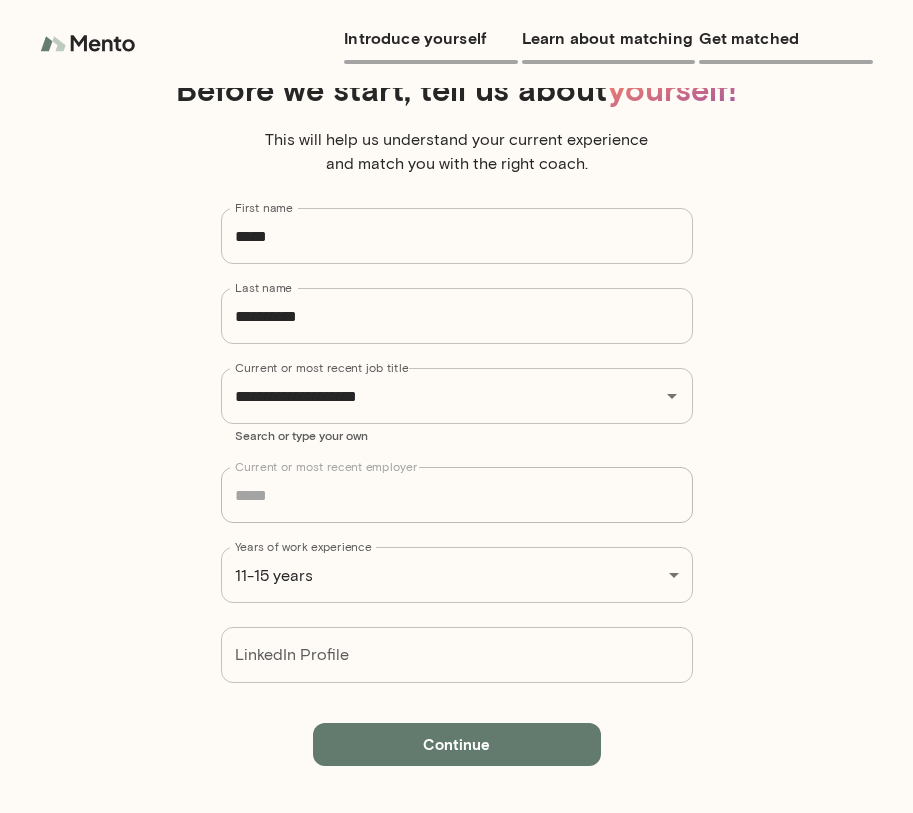 click on "First name [FIRST] First name Last name [LAST] Last name Current or most recent job title [JOB_TITLE] Current or most recent job title Search or type your own Current or most recent employer [EMPLOYER] Current or most recent employer Years of work experience 11-15 years [YEARS] Years of work experience LinkedIn Profile LinkedIn Profile" at bounding box center [457, 445] 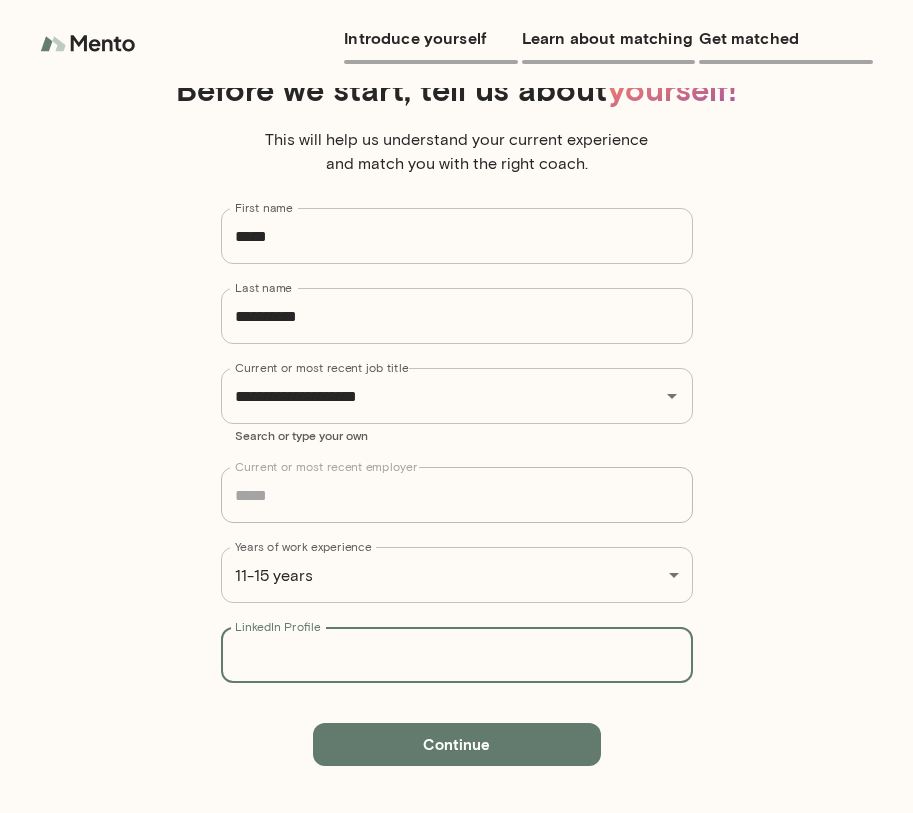 paste on "**********" 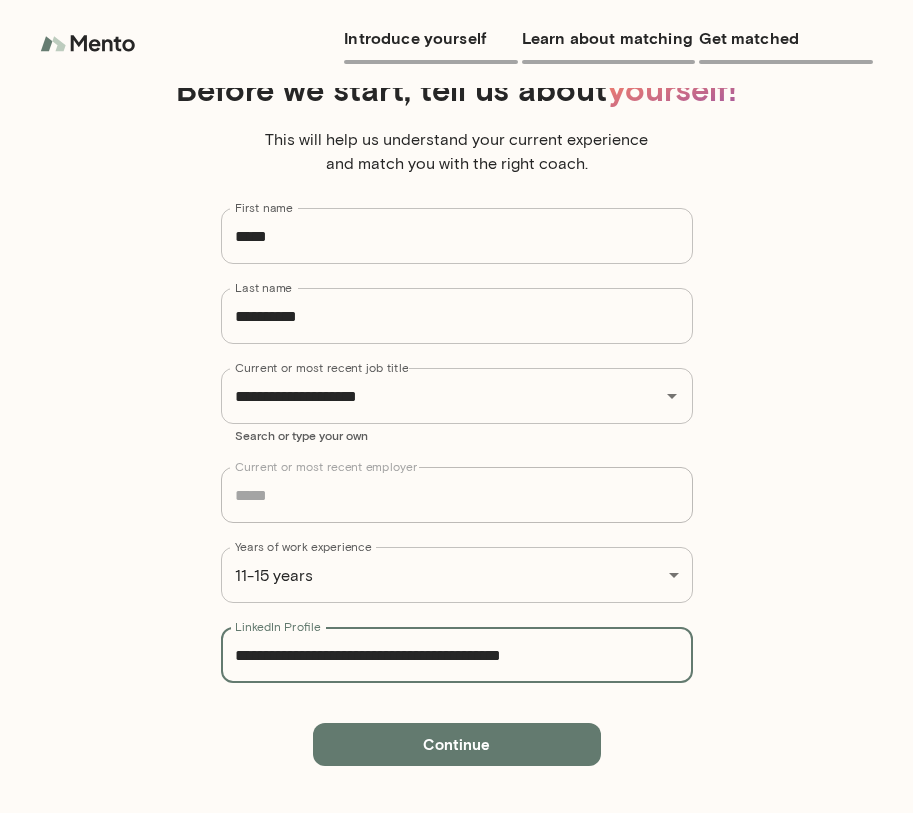 type on "**********" 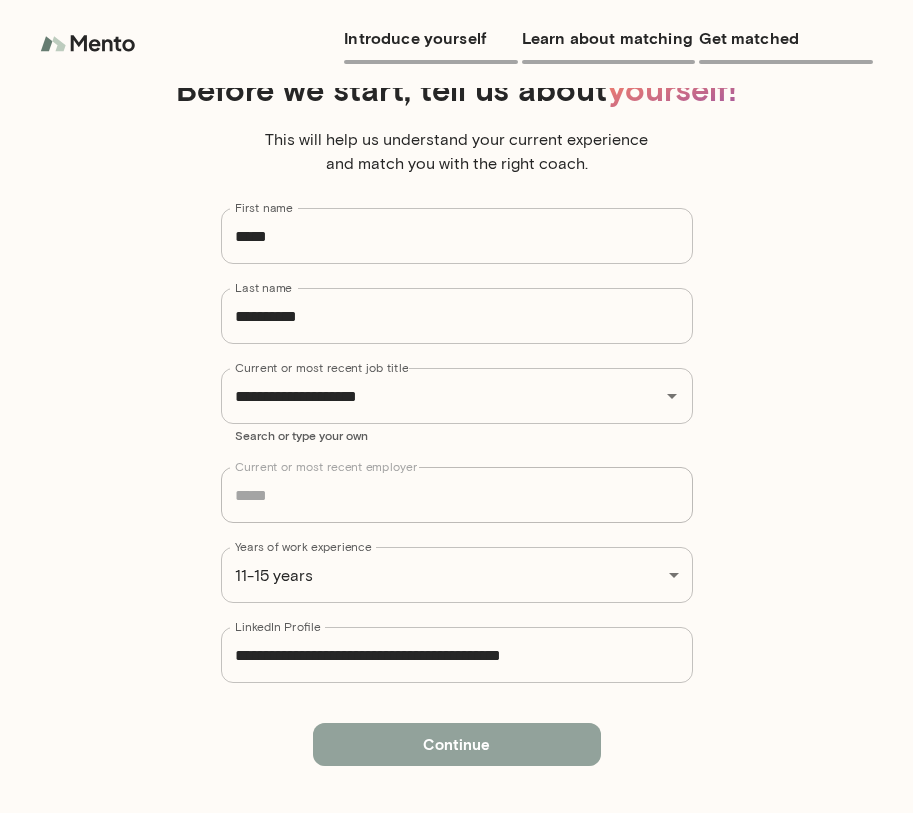click on "Continue" at bounding box center (457, 744) 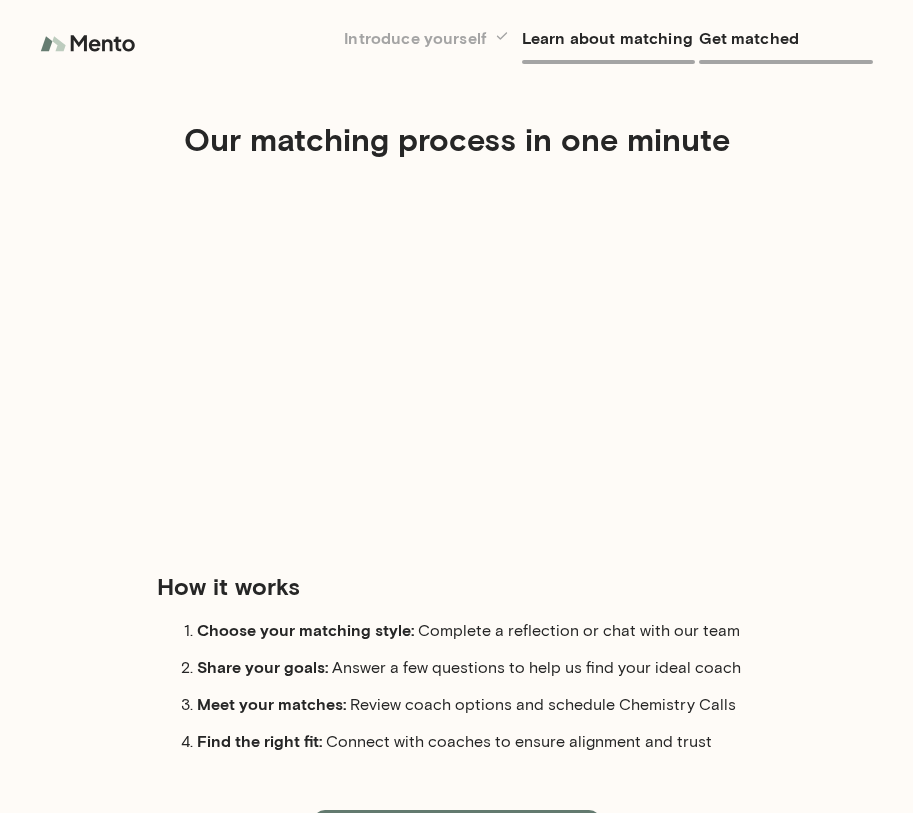 scroll, scrollTop: 85, scrollLeft: 0, axis: vertical 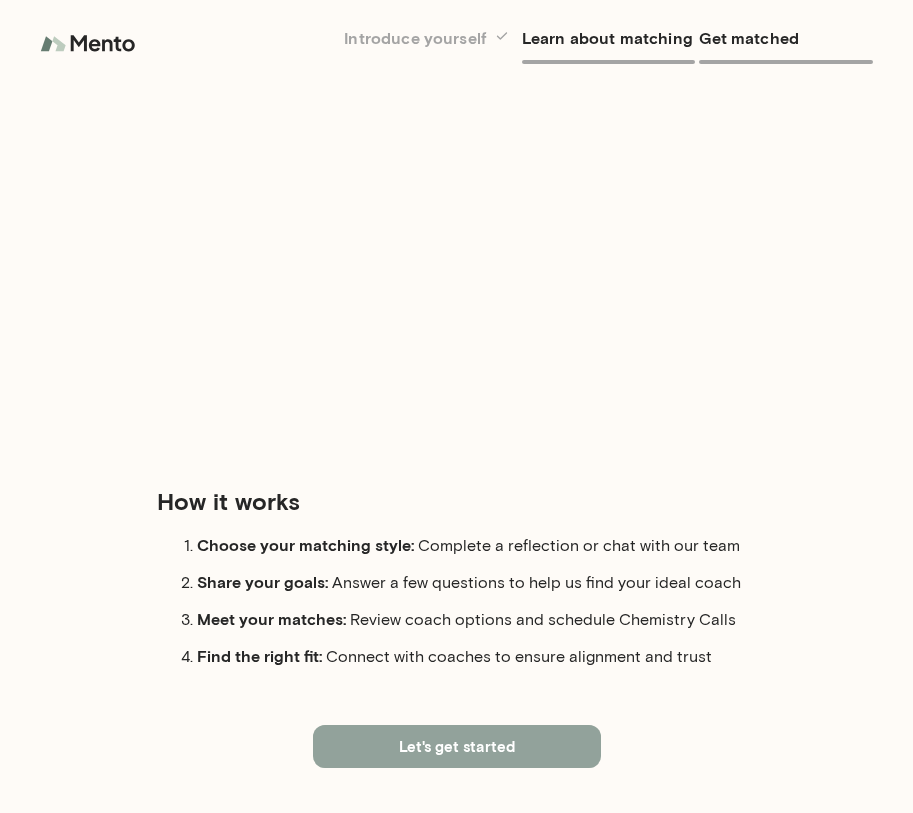 click on "Let's get started" at bounding box center [457, 746] 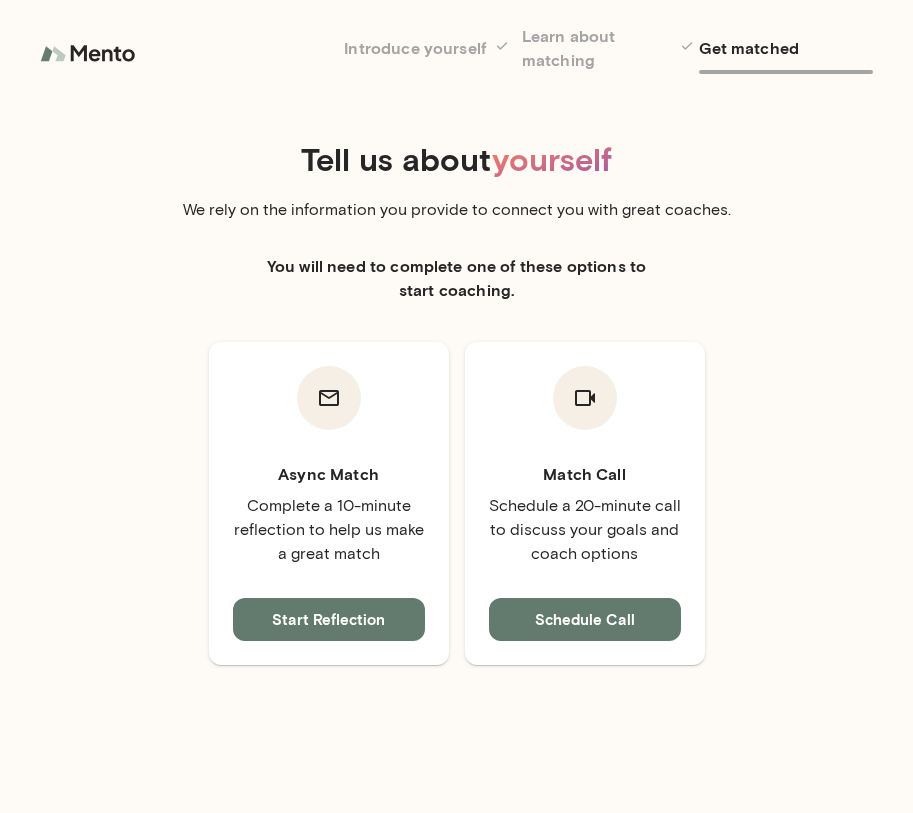click at bounding box center (90, 54) 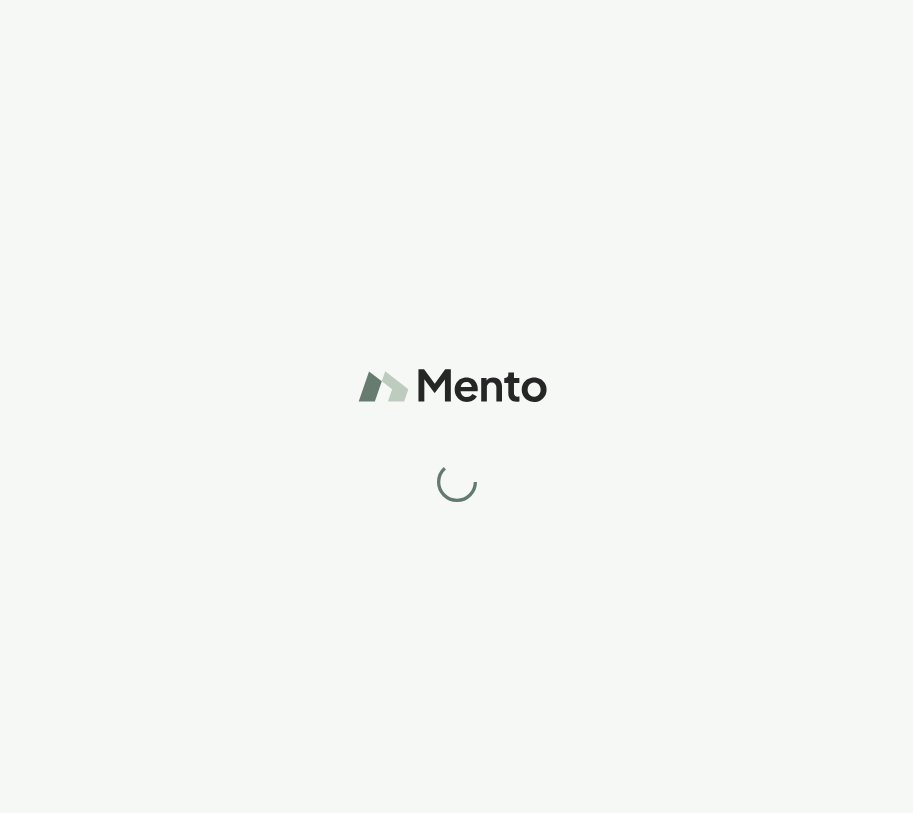 scroll, scrollTop: 0, scrollLeft: 0, axis: both 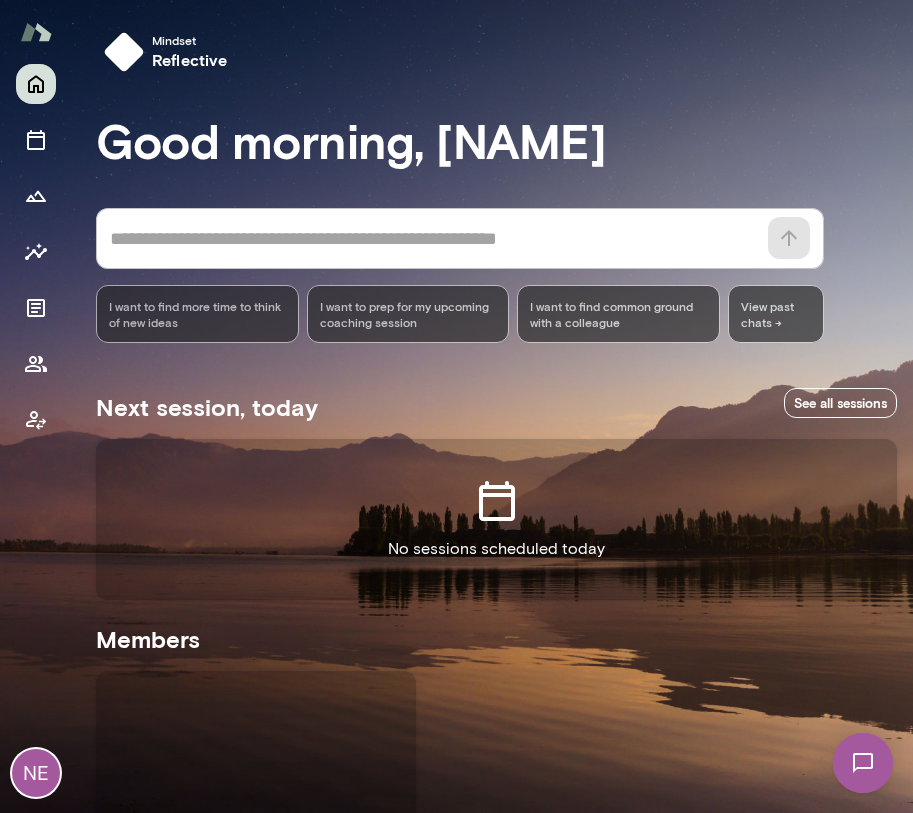 click on "Good morning, Najla" at bounding box center (496, 140) 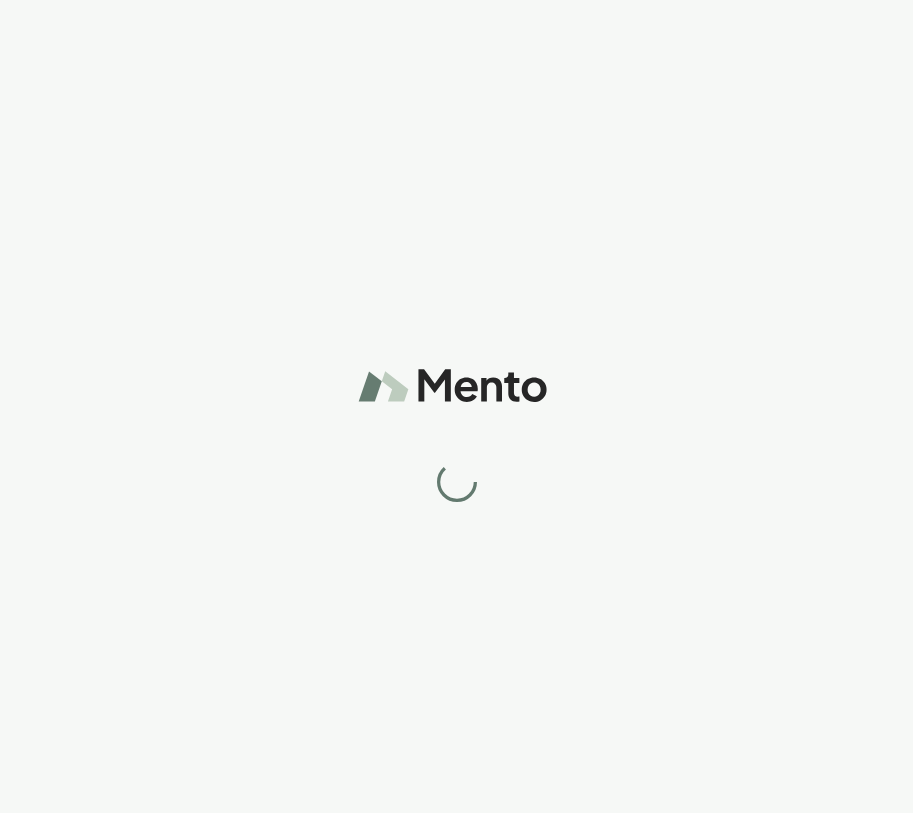 scroll, scrollTop: 0, scrollLeft: 0, axis: both 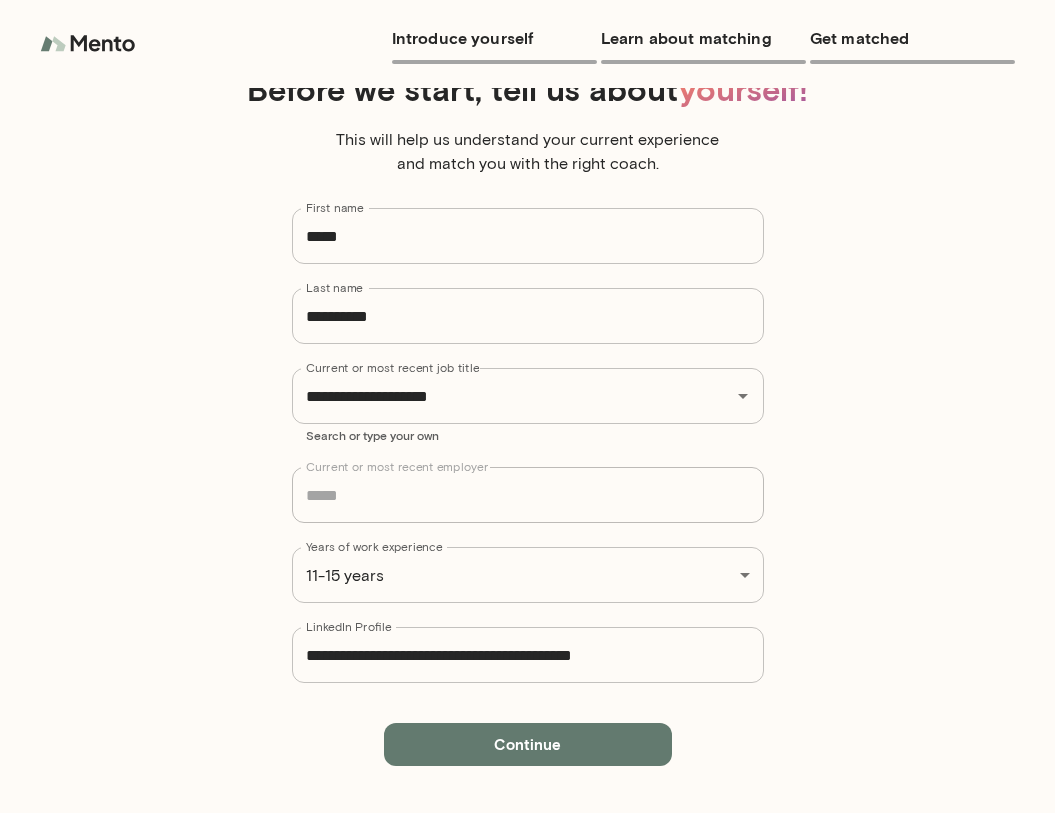 click on "Continue" at bounding box center (528, 744) 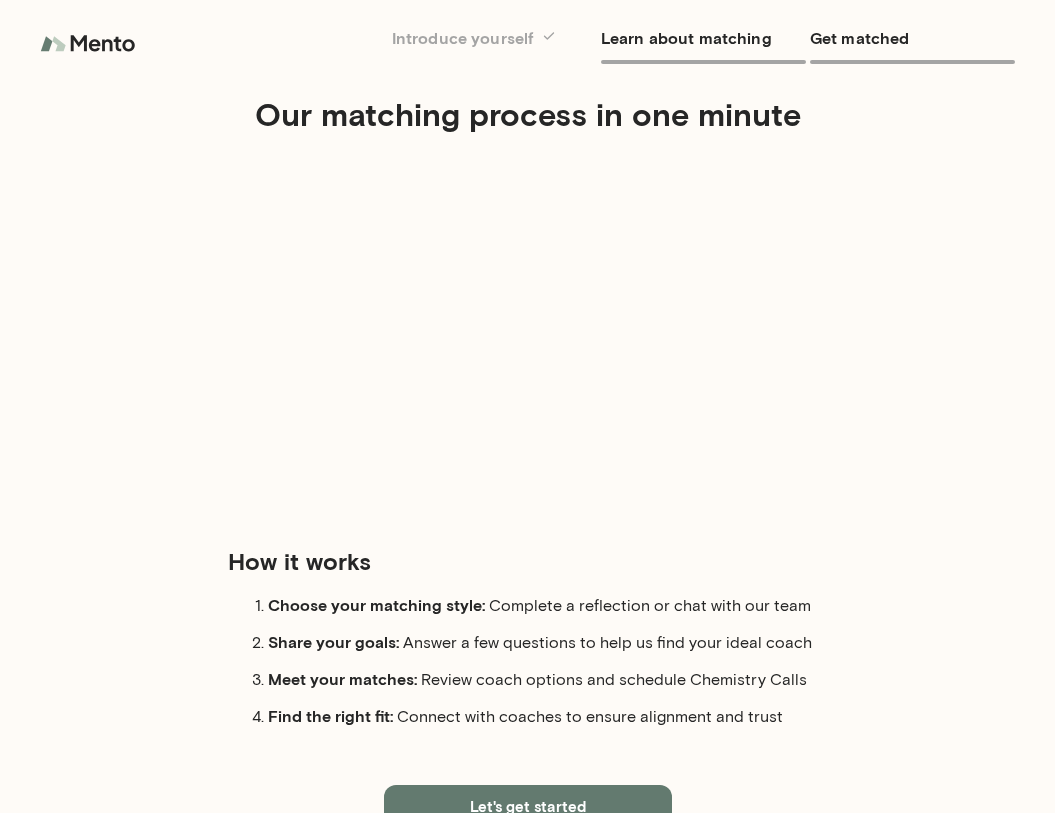 scroll, scrollTop: 85, scrollLeft: 0, axis: vertical 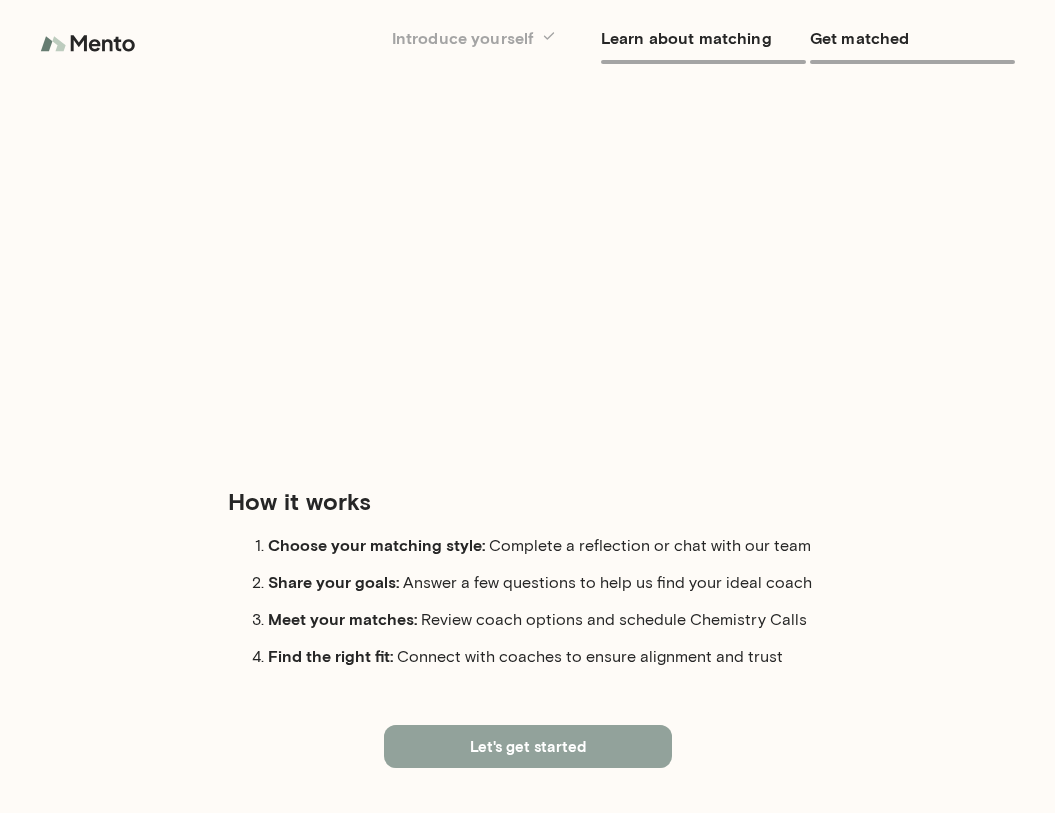 click on "Let's get started" at bounding box center [528, 746] 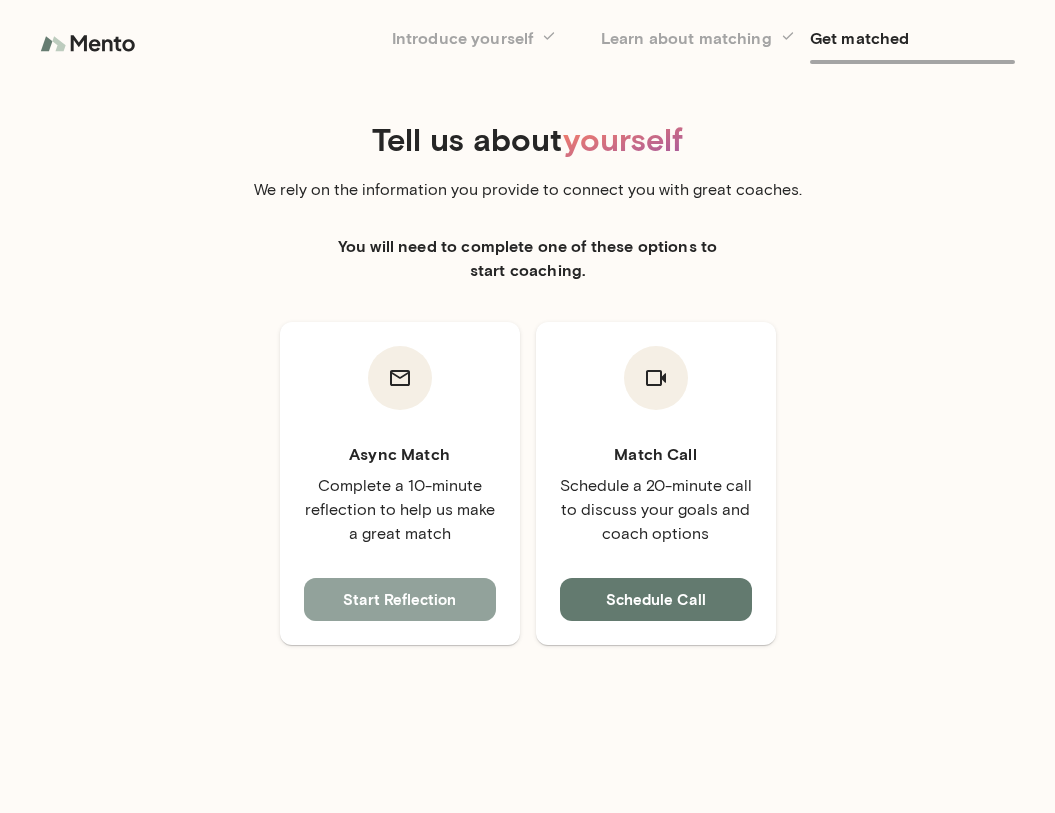 click on "Start Reflection" at bounding box center [400, 599] 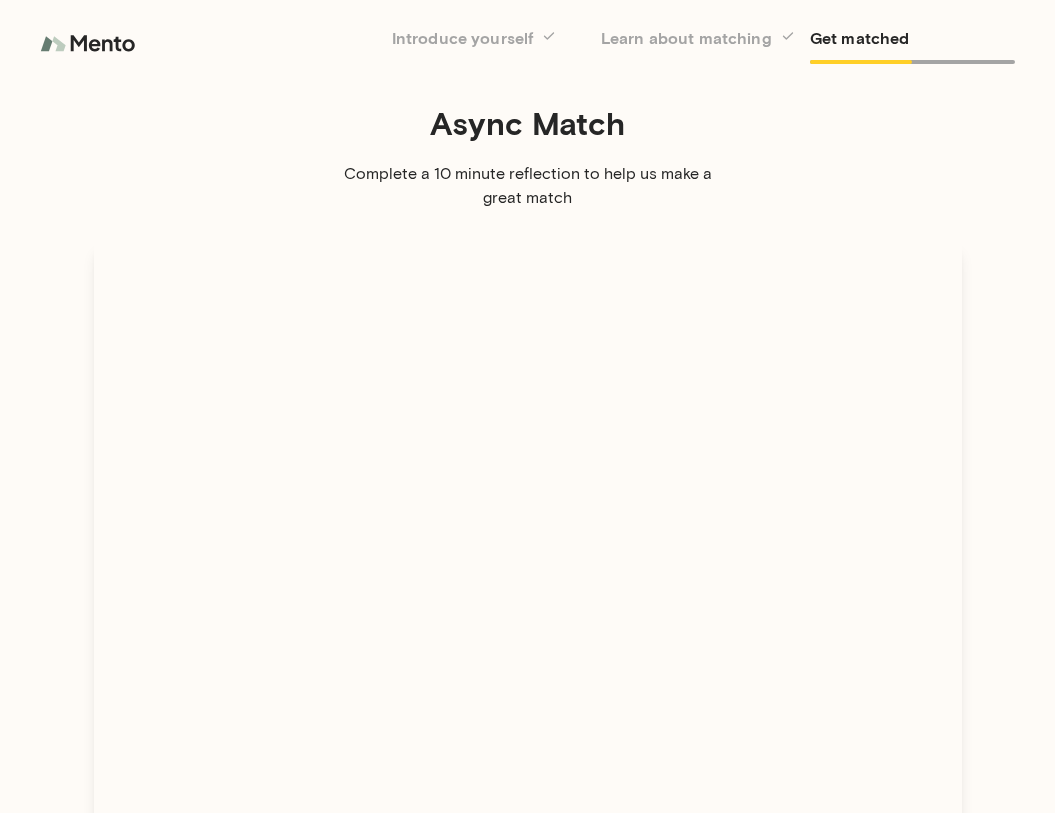 scroll, scrollTop: 169, scrollLeft: 0, axis: vertical 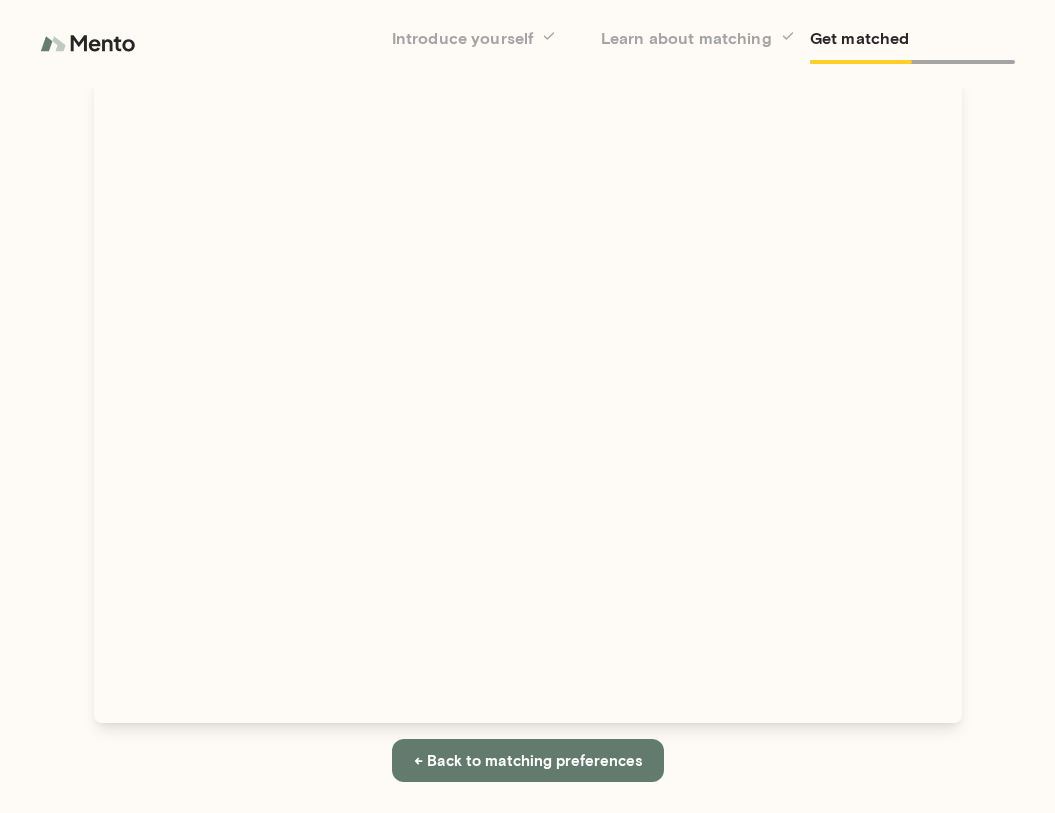 click at bounding box center (90, 44) 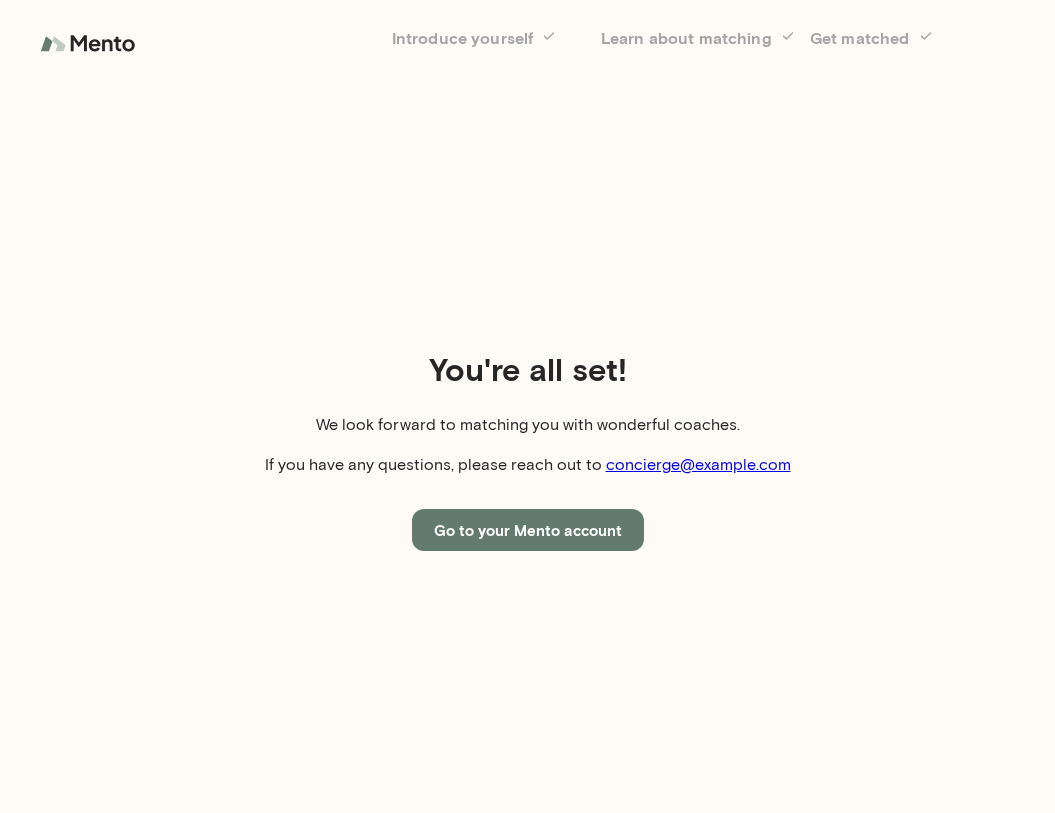 click on "Go to your Mento account" at bounding box center (528, 530) 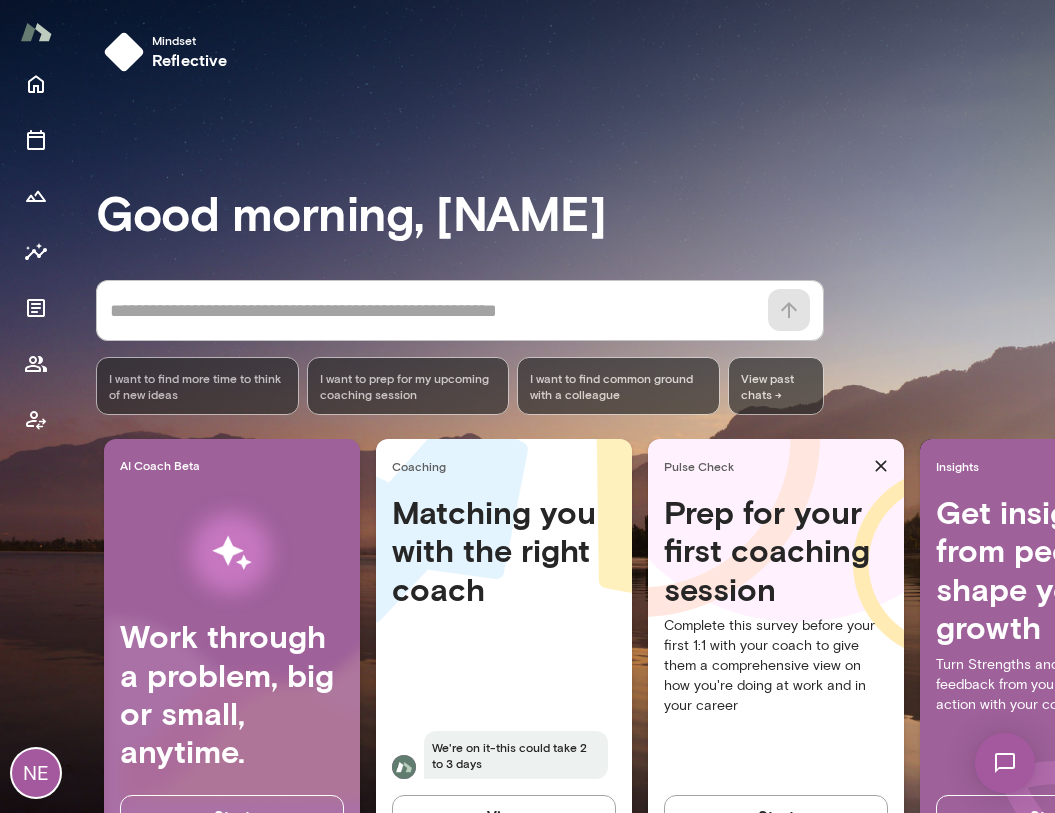 scroll, scrollTop: 80, scrollLeft: 0, axis: vertical 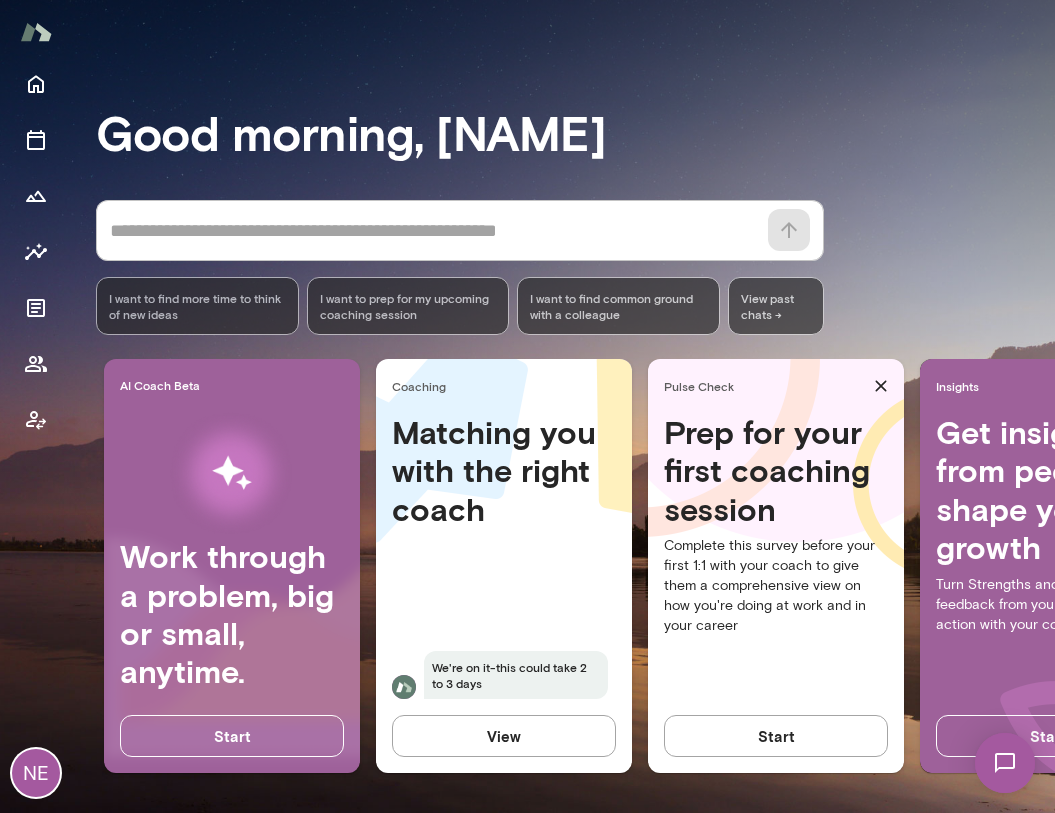 click on "View" at bounding box center [504, 736] 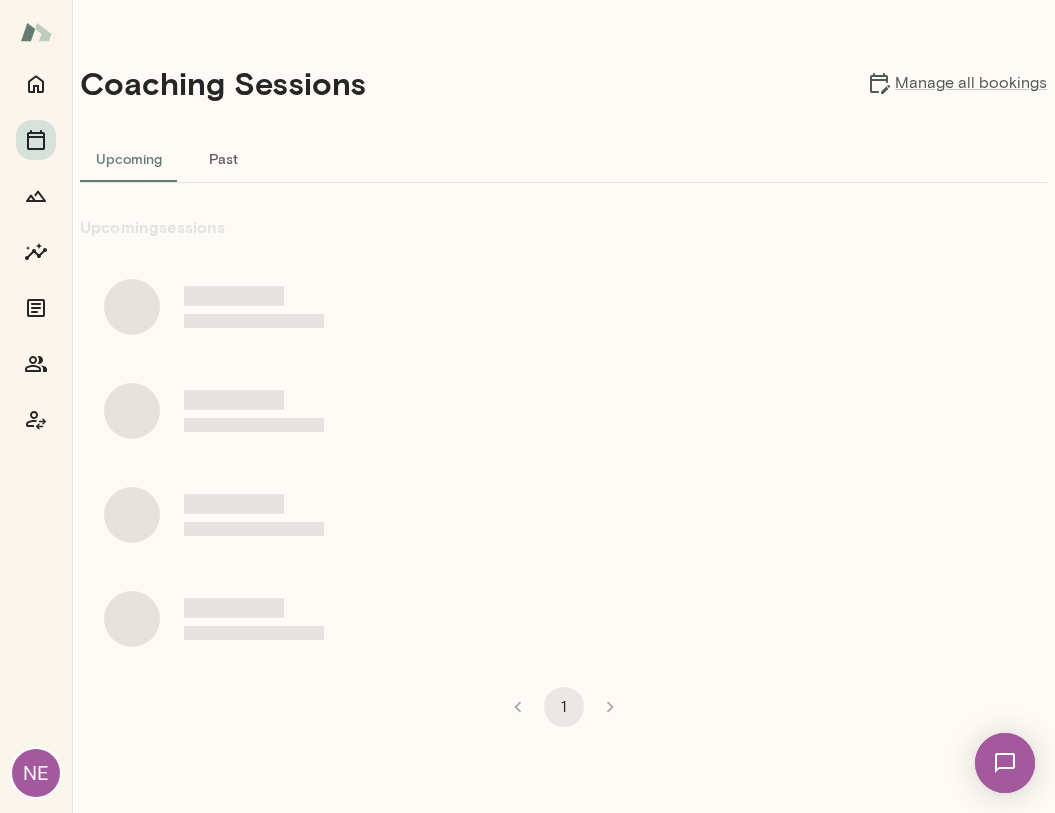 scroll, scrollTop: 0, scrollLeft: 0, axis: both 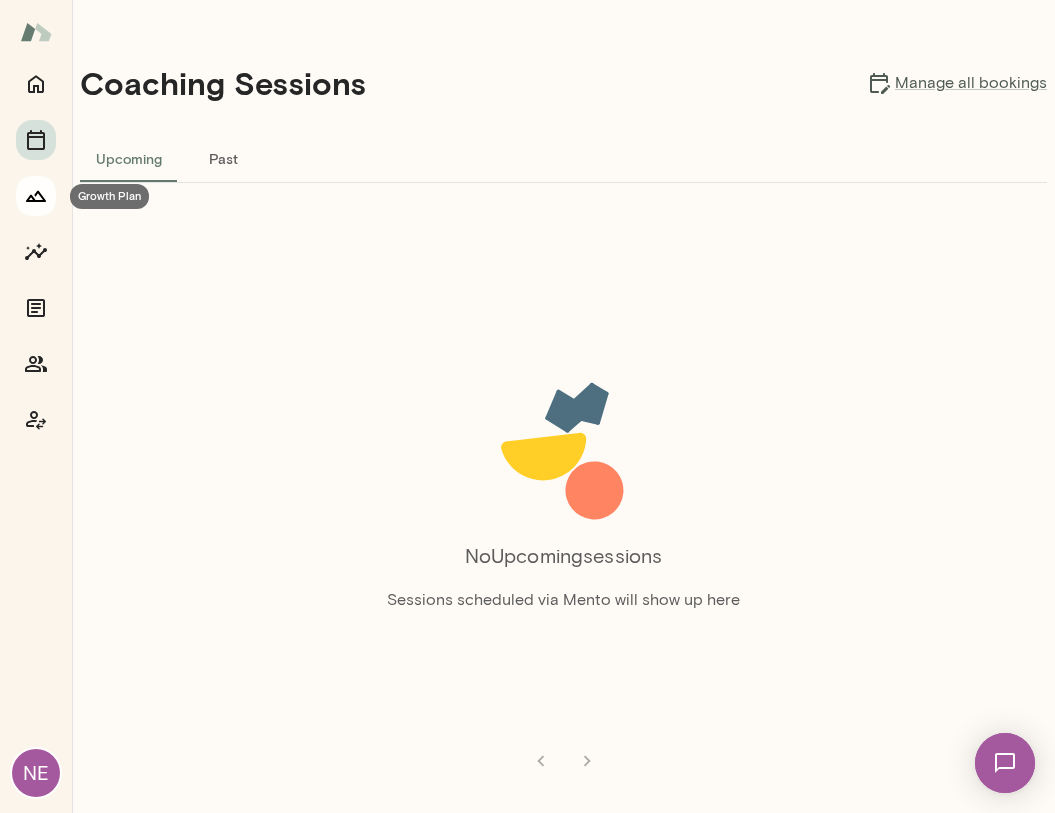click at bounding box center [36, 196] 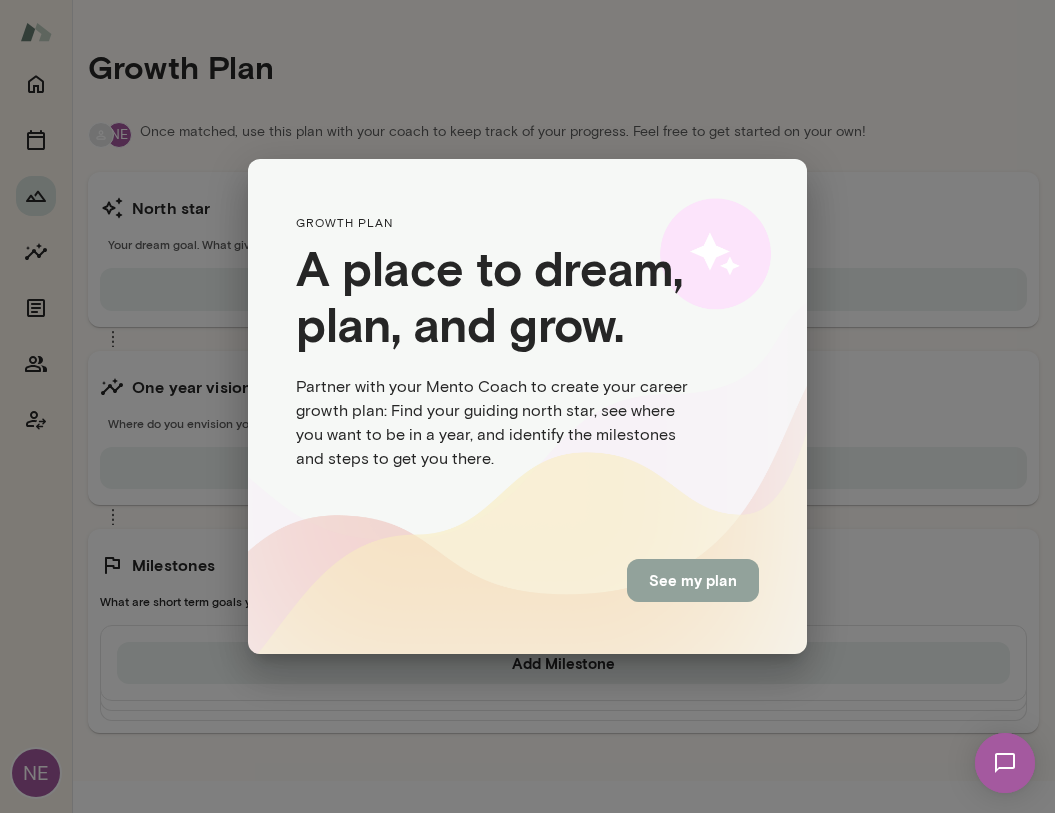 click on "See my plan" at bounding box center (693, 580) 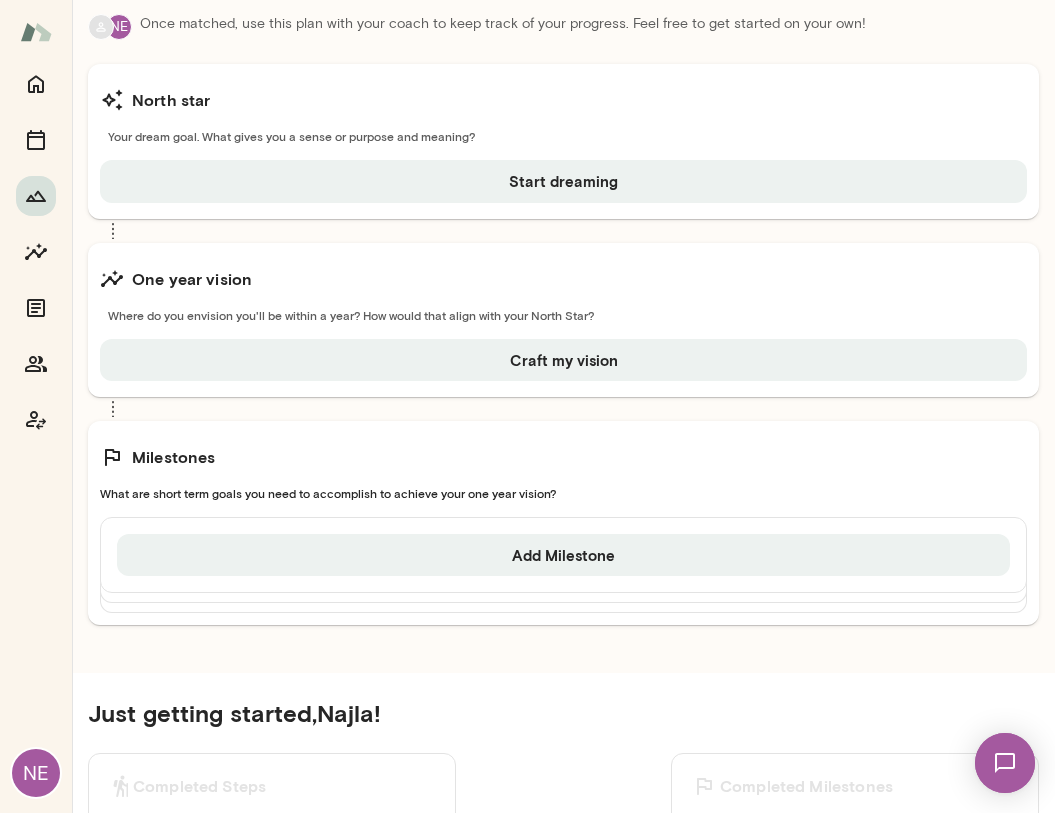 scroll, scrollTop: 594, scrollLeft: 0, axis: vertical 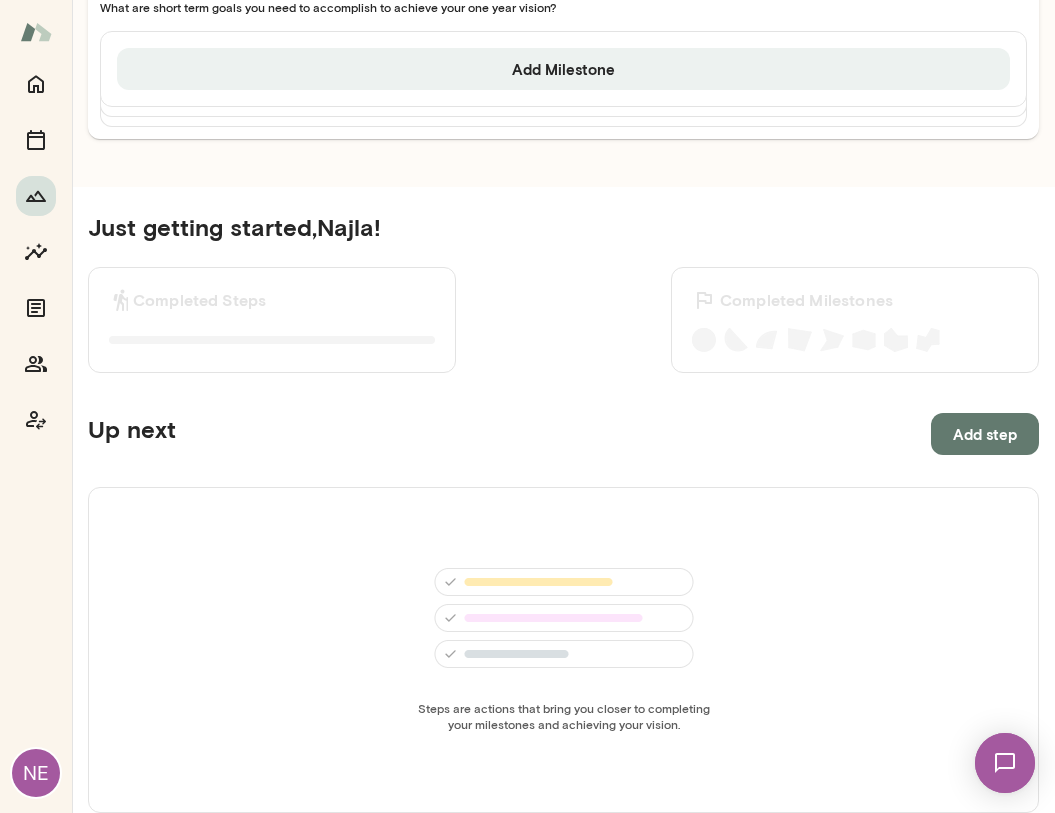 click on "NE" at bounding box center [36, 438] 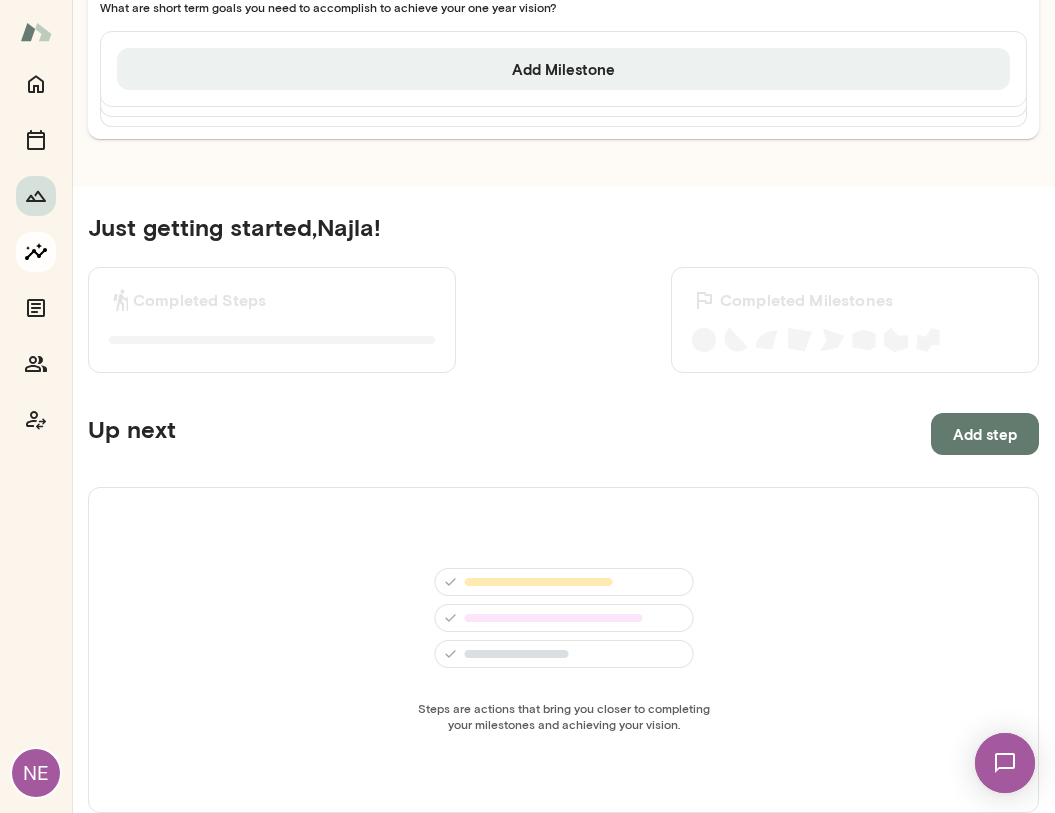 click at bounding box center (36, 252) 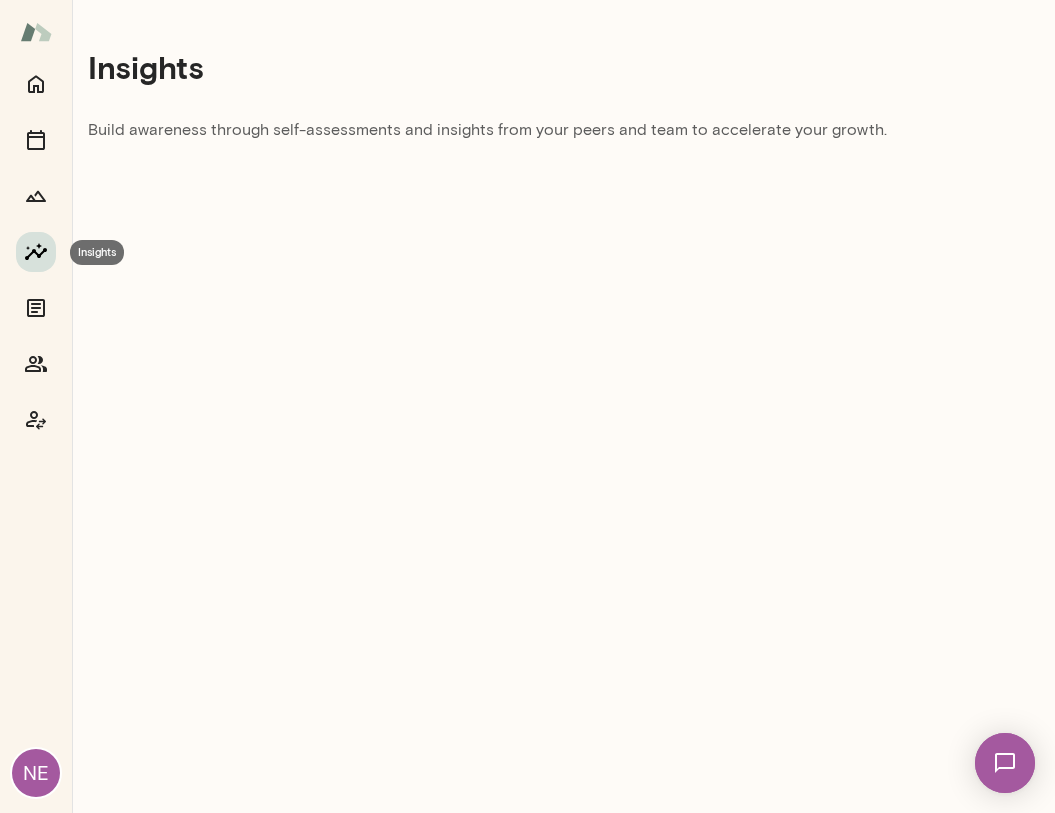 scroll, scrollTop: 0, scrollLeft: 0, axis: both 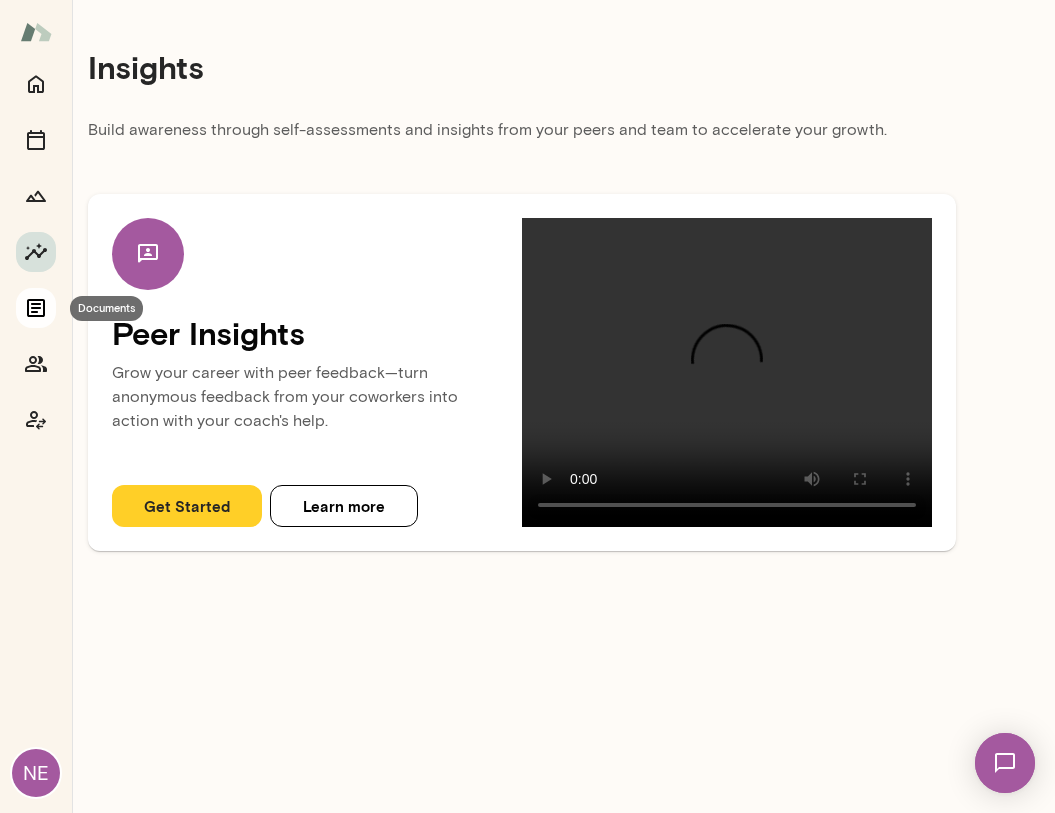 click at bounding box center (36, 308) 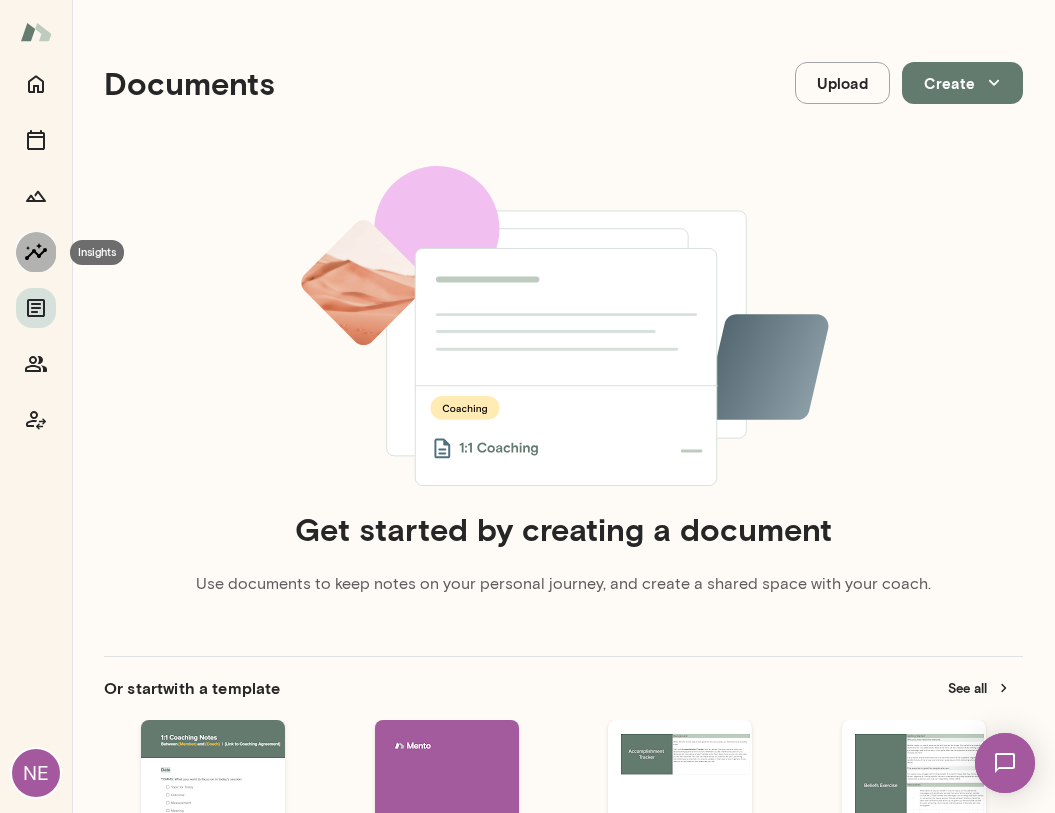 click at bounding box center [36, 252] 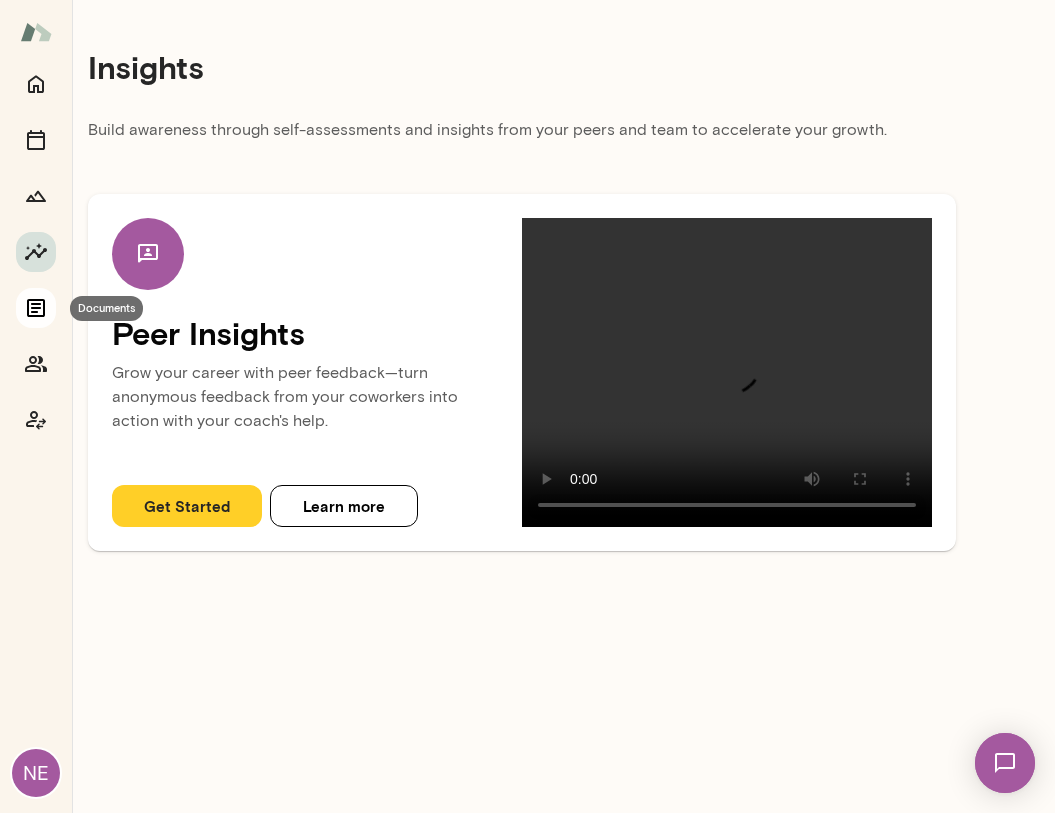 click at bounding box center (36, 308) 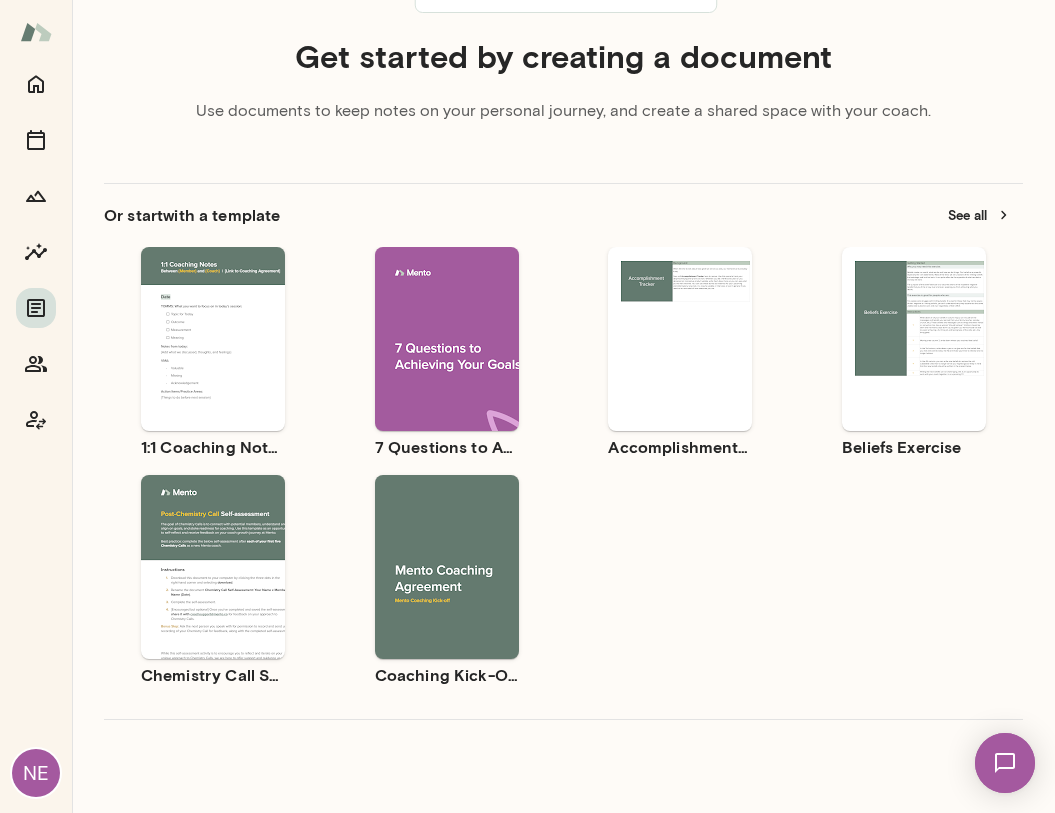 scroll, scrollTop: 508, scrollLeft: 0, axis: vertical 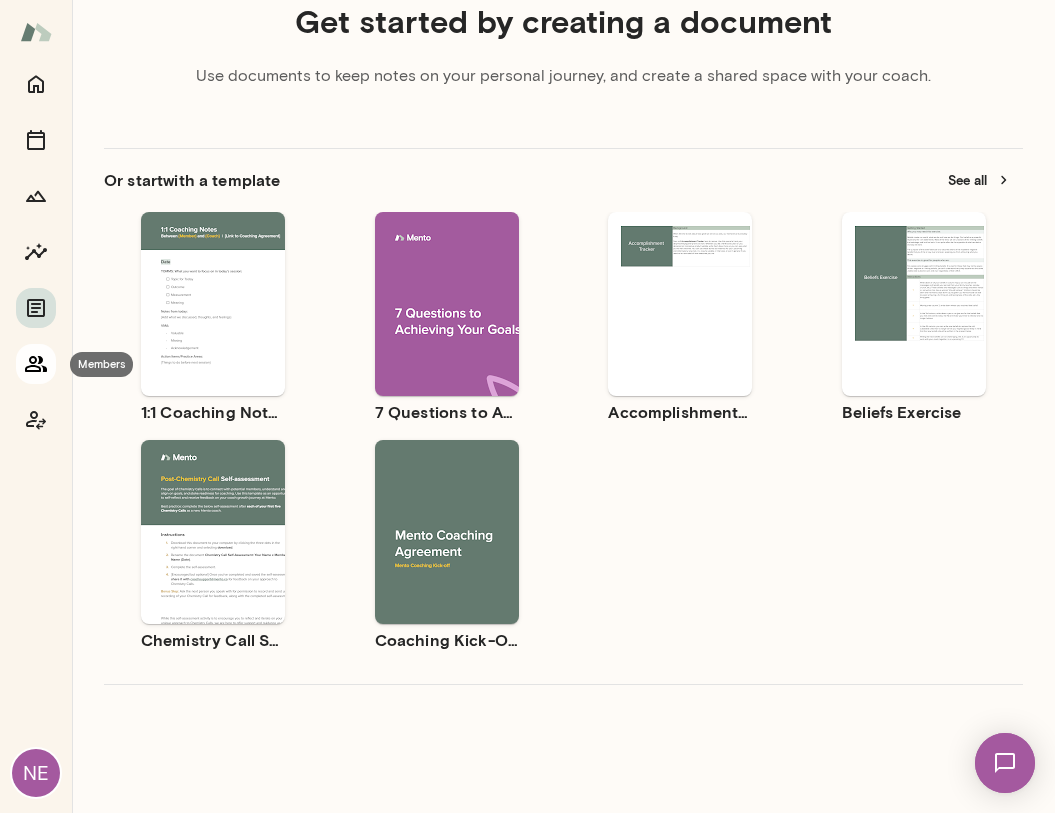 click at bounding box center [36, 364] 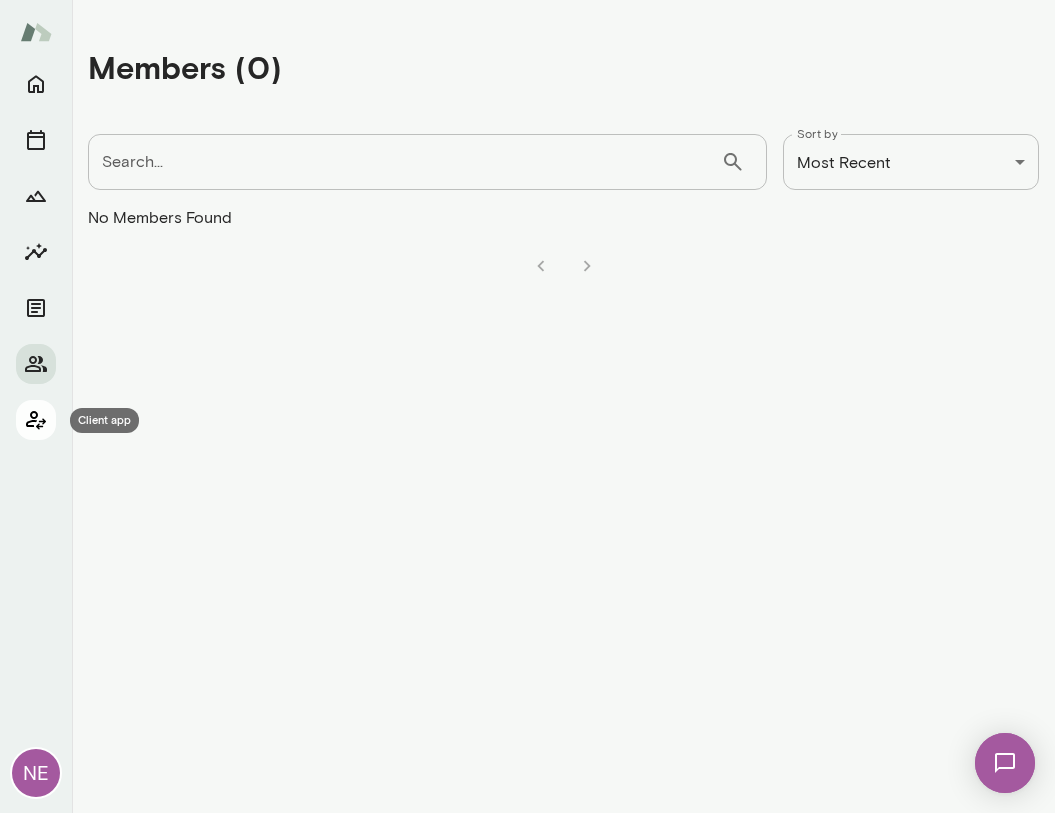 click at bounding box center [36, 420] 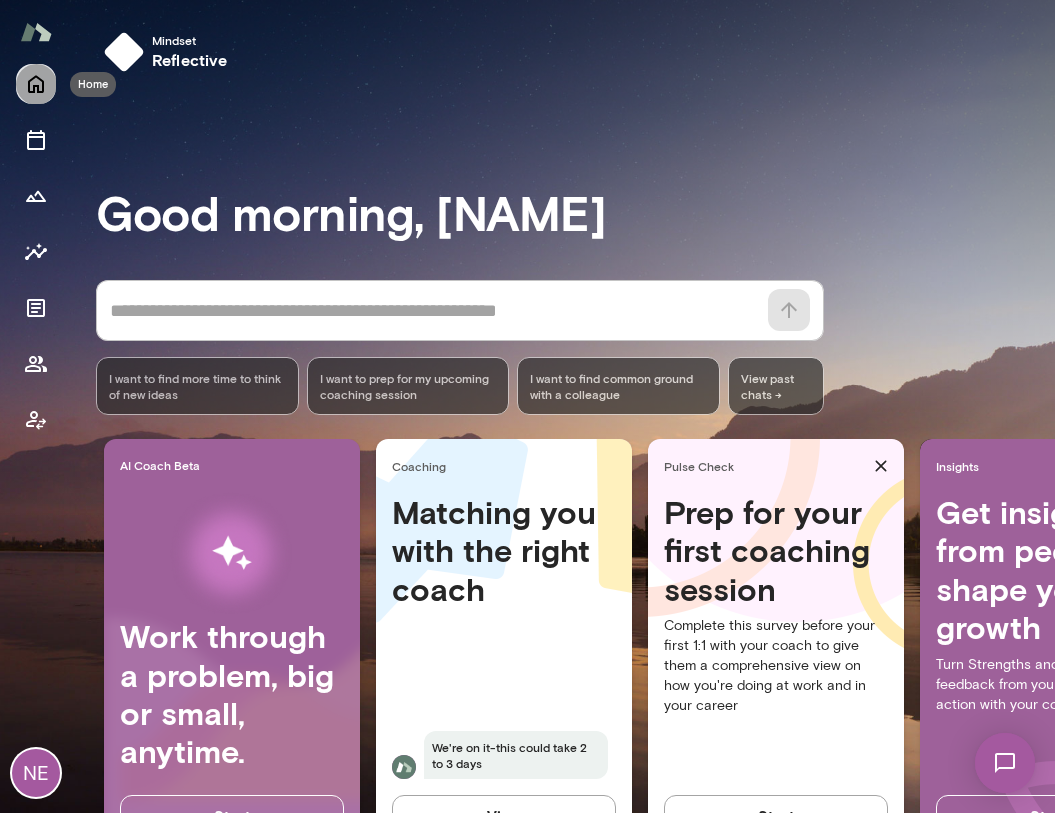 click at bounding box center (36, 84) 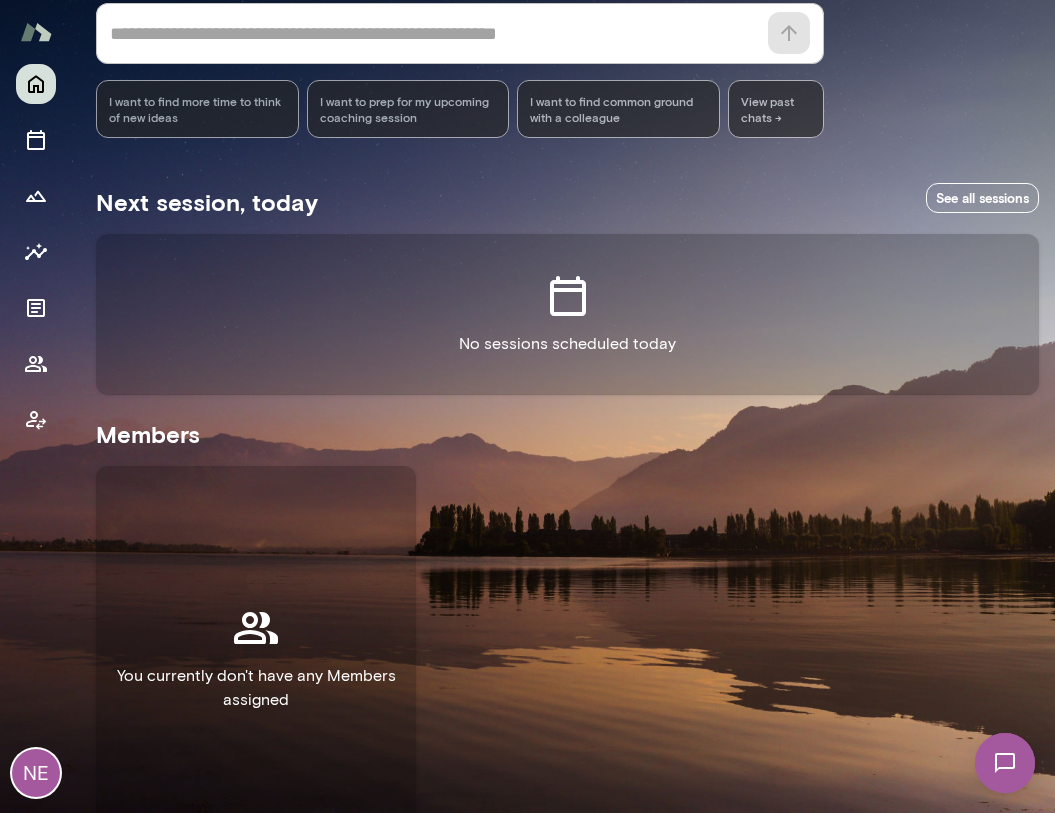 scroll, scrollTop: 266, scrollLeft: 0, axis: vertical 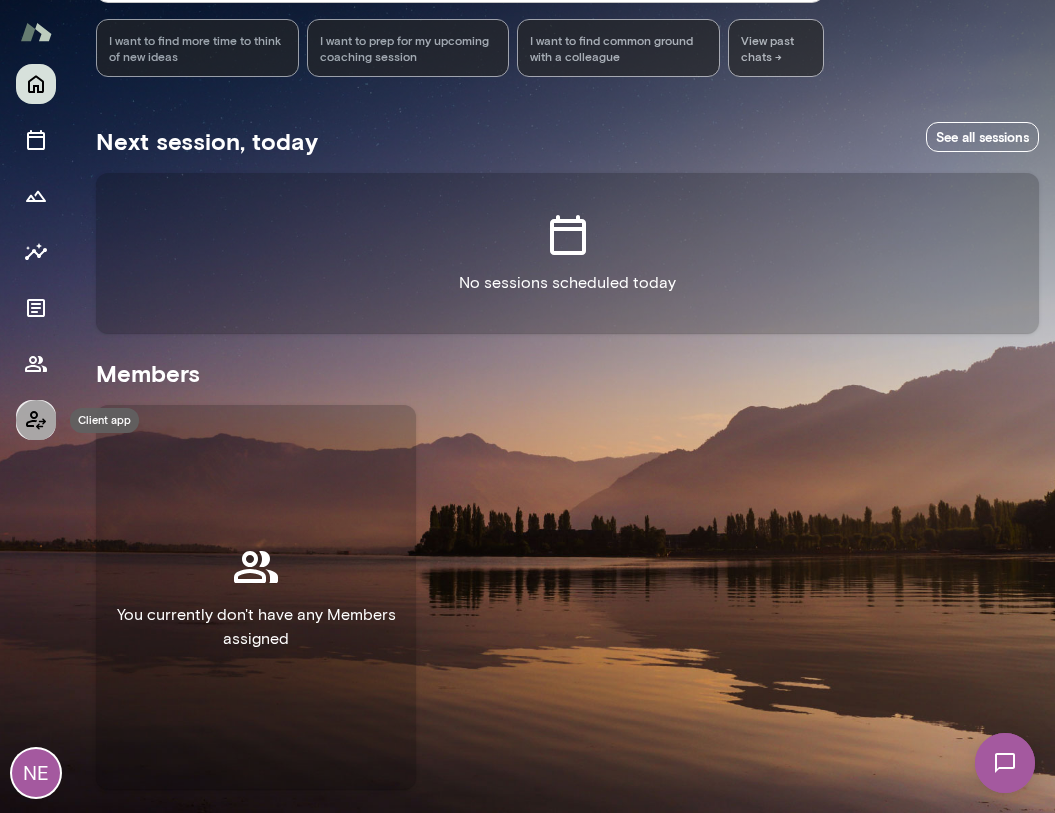 click at bounding box center [36, 420] 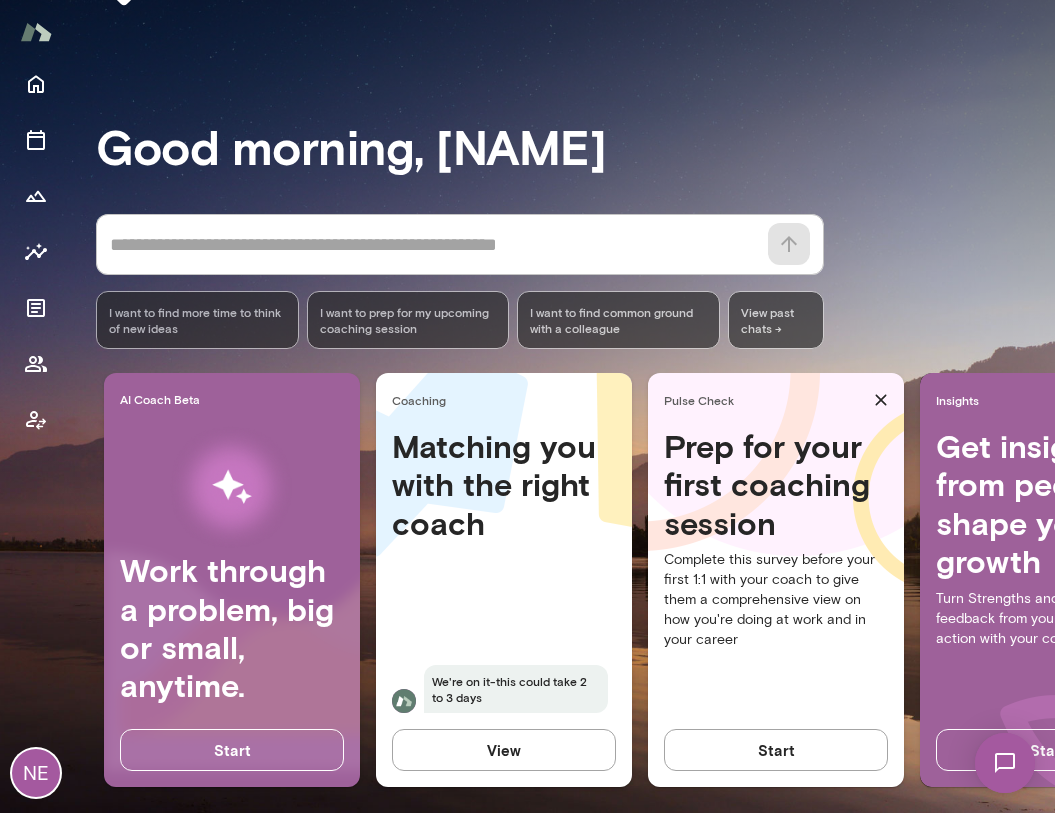 scroll, scrollTop: 80, scrollLeft: 0, axis: vertical 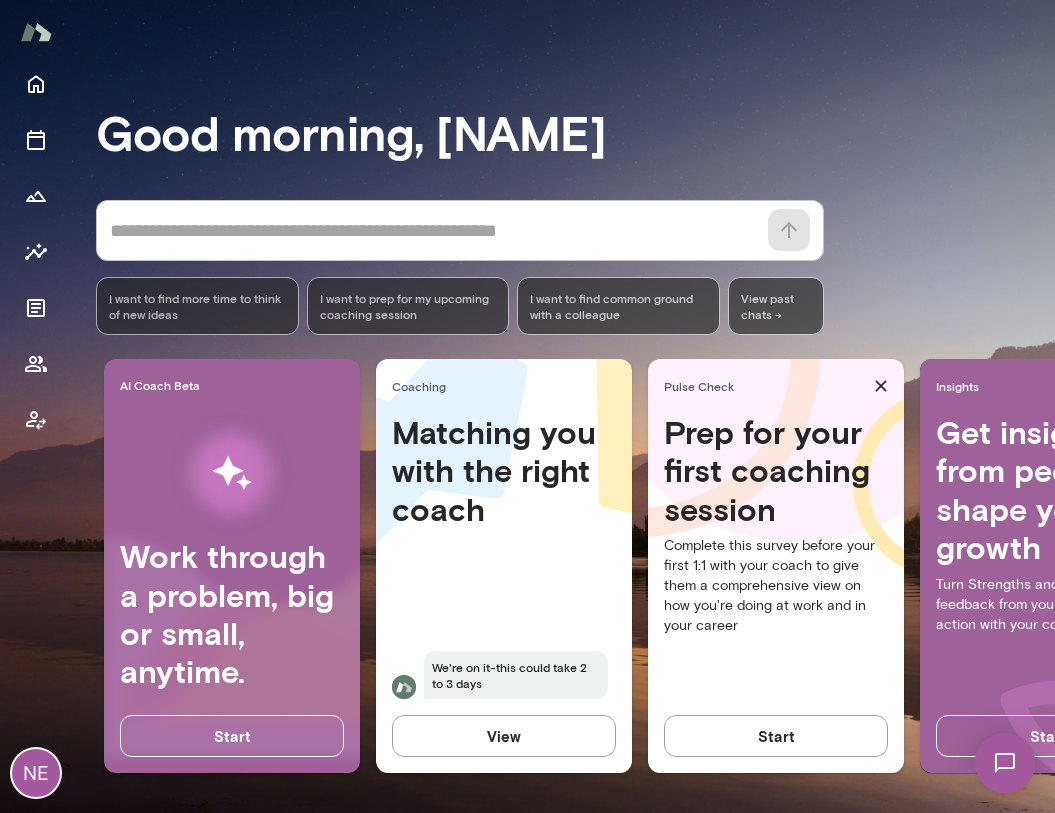 click on "Start" at bounding box center (232, 744) 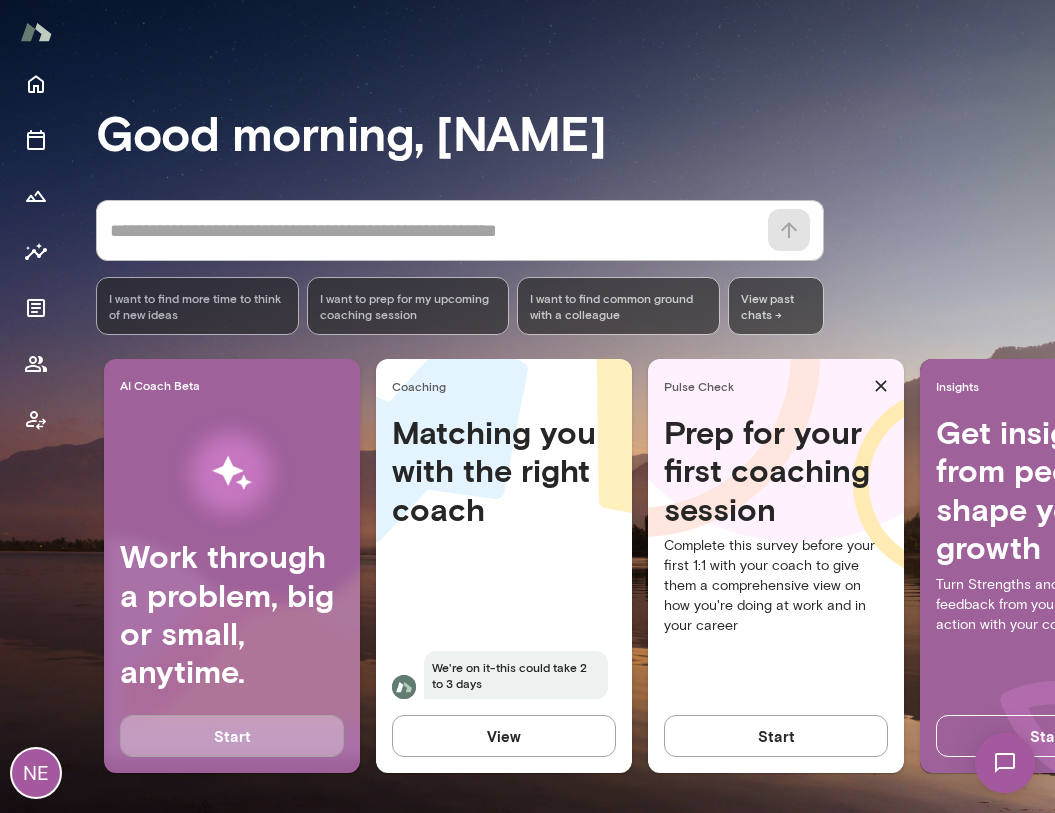 click on "Start" at bounding box center [232, 736] 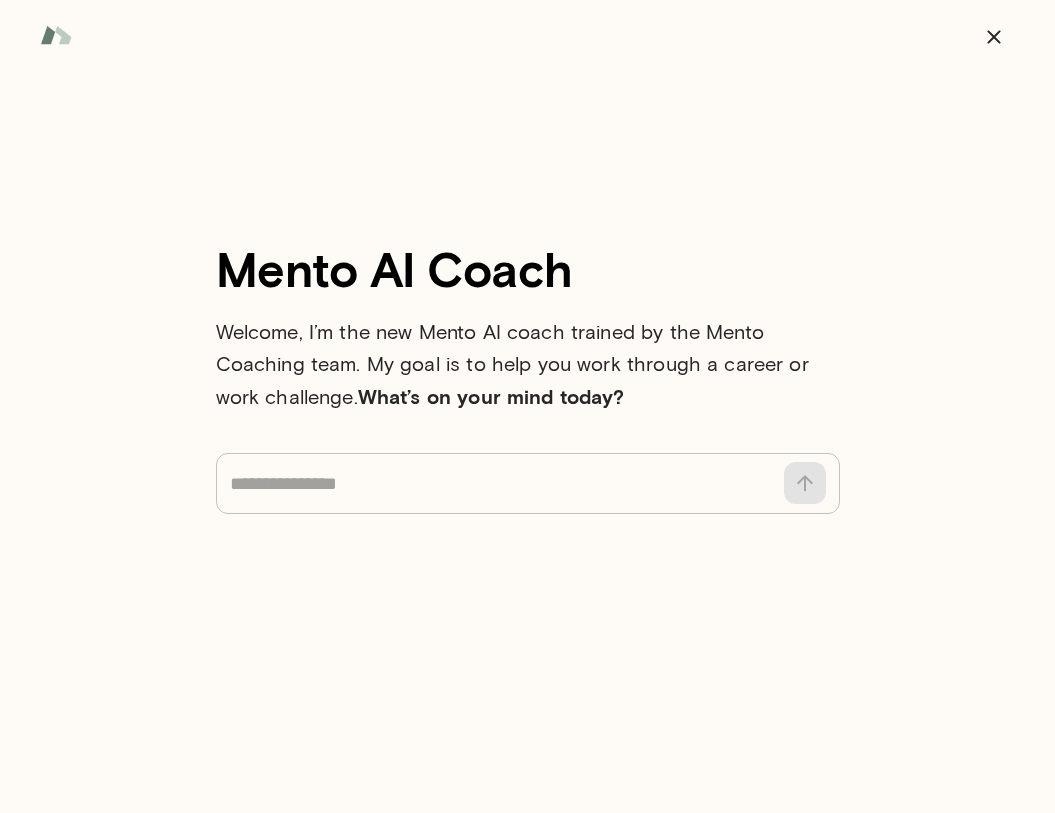 click at bounding box center (501, 484) 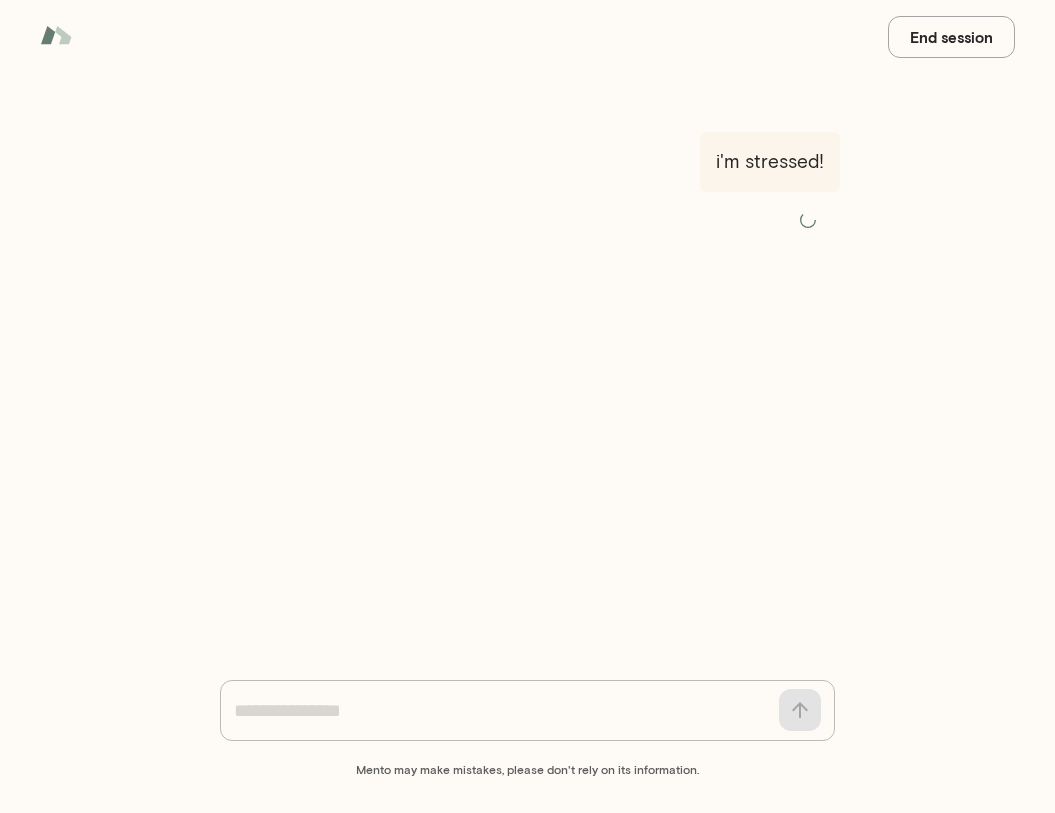 scroll, scrollTop: 0, scrollLeft: 0, axis: both 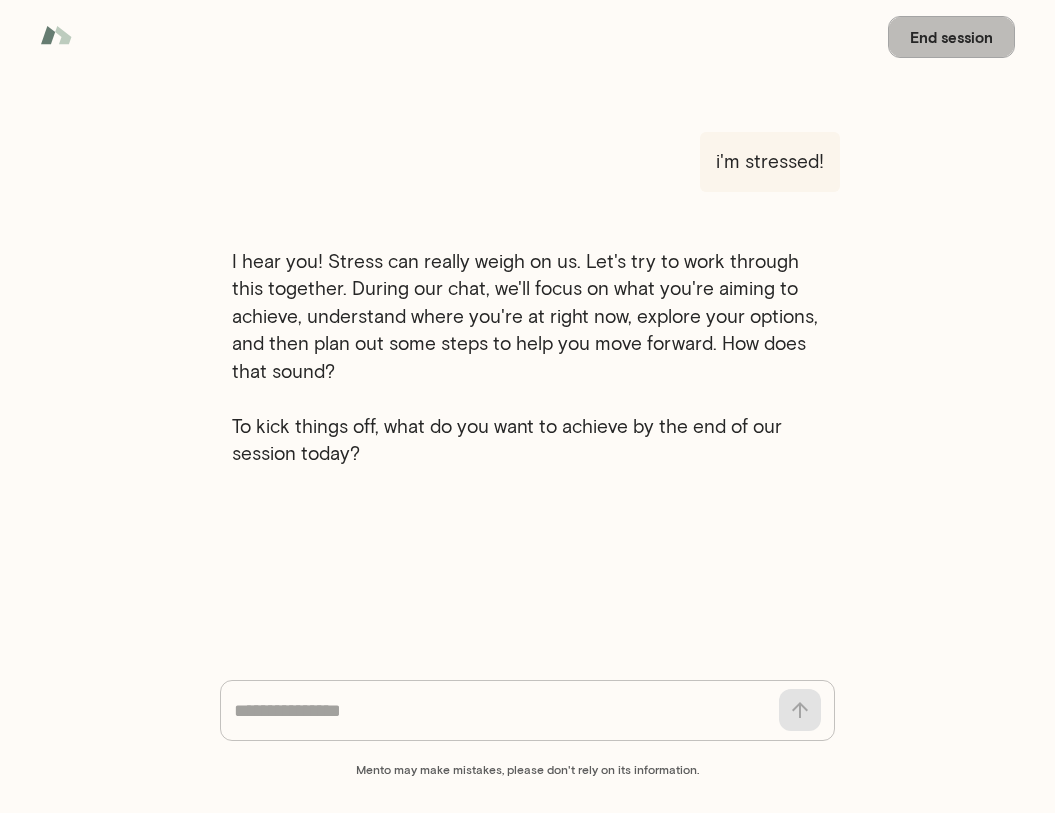 click on "End session" at bounding box center (951, 37) 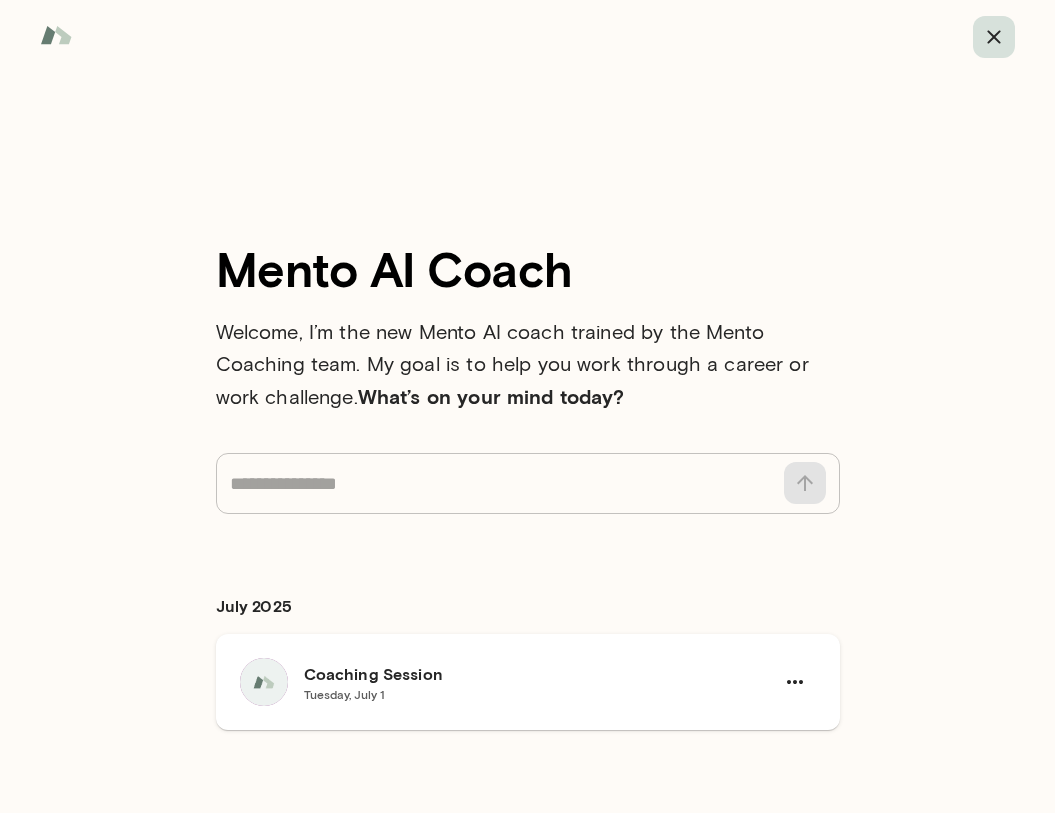 click at bounding box center (994, 37) 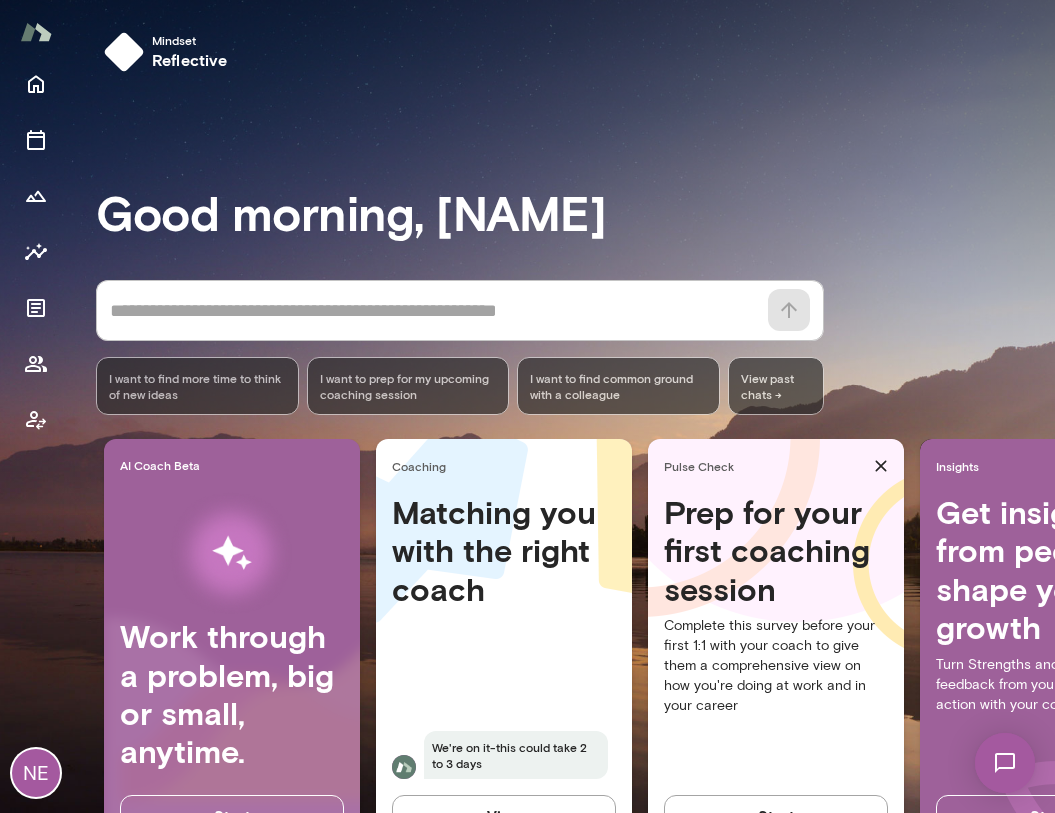 scroll, scrollTop: 80, scrollLeft: 0, axis: vertical 